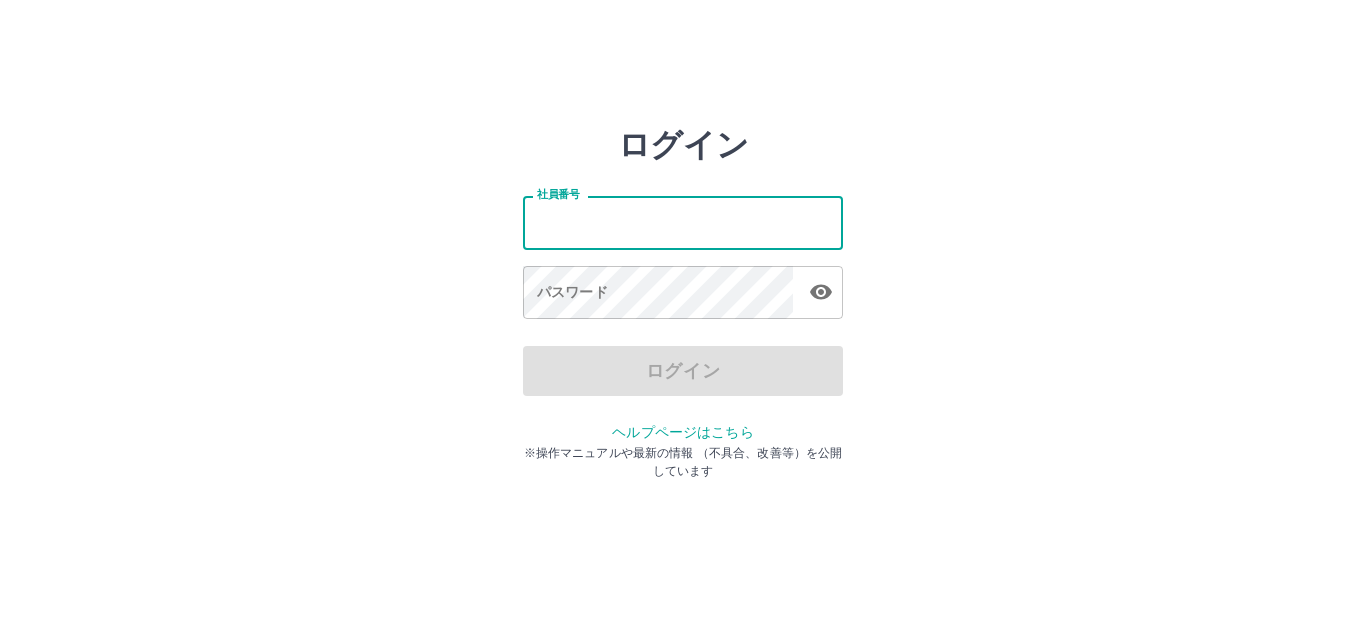 scroll, scrollTop: 0, scrollLeft: 0, axis: both 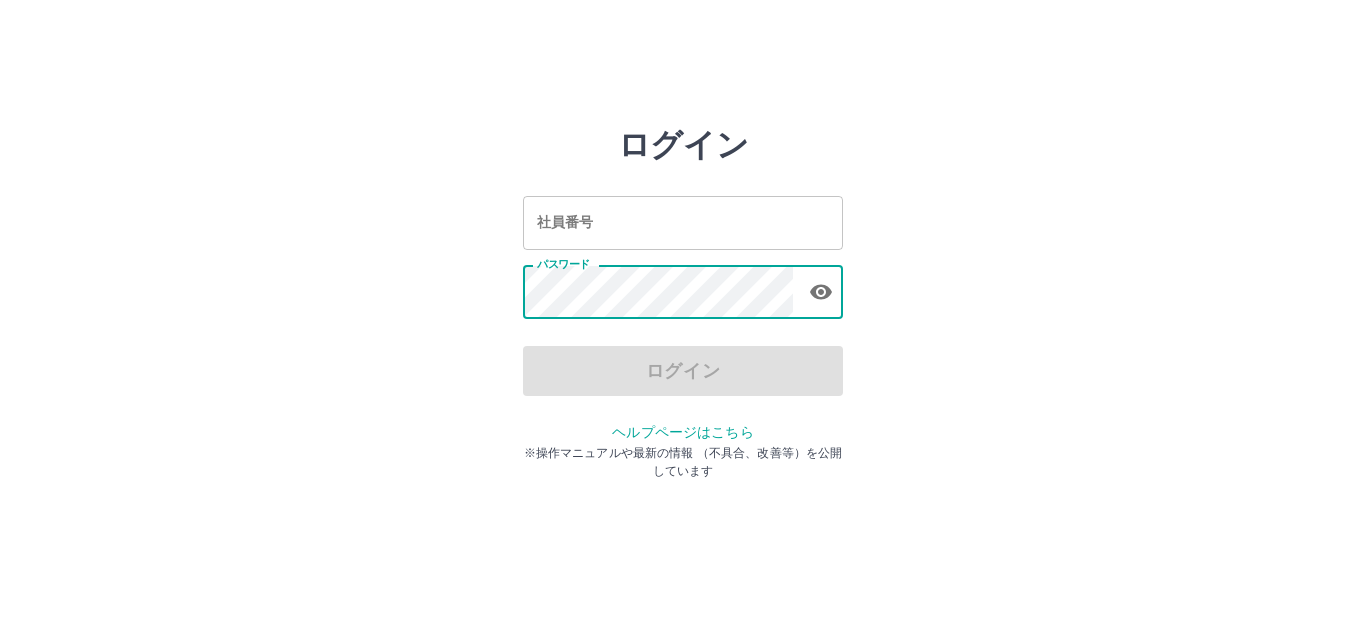 click on "社員番号" at bounding box center [683, 222] 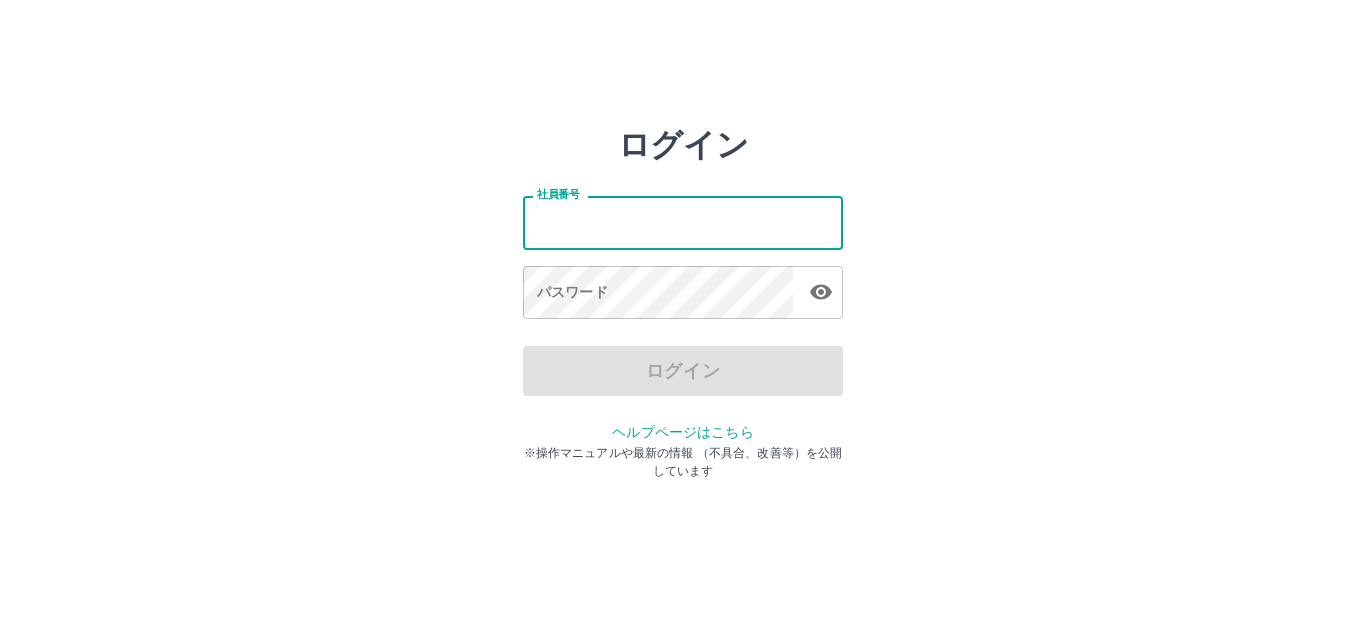 type on "*******" 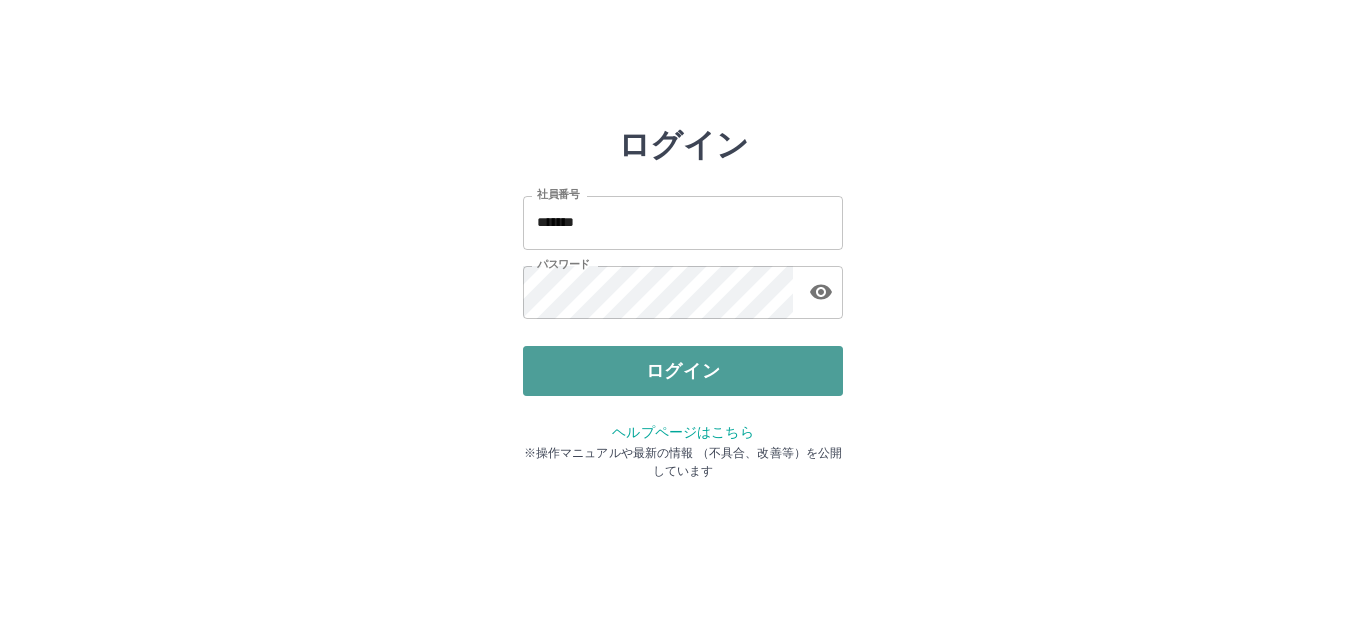 click on "ログイン" at bounding box center (683, 371) 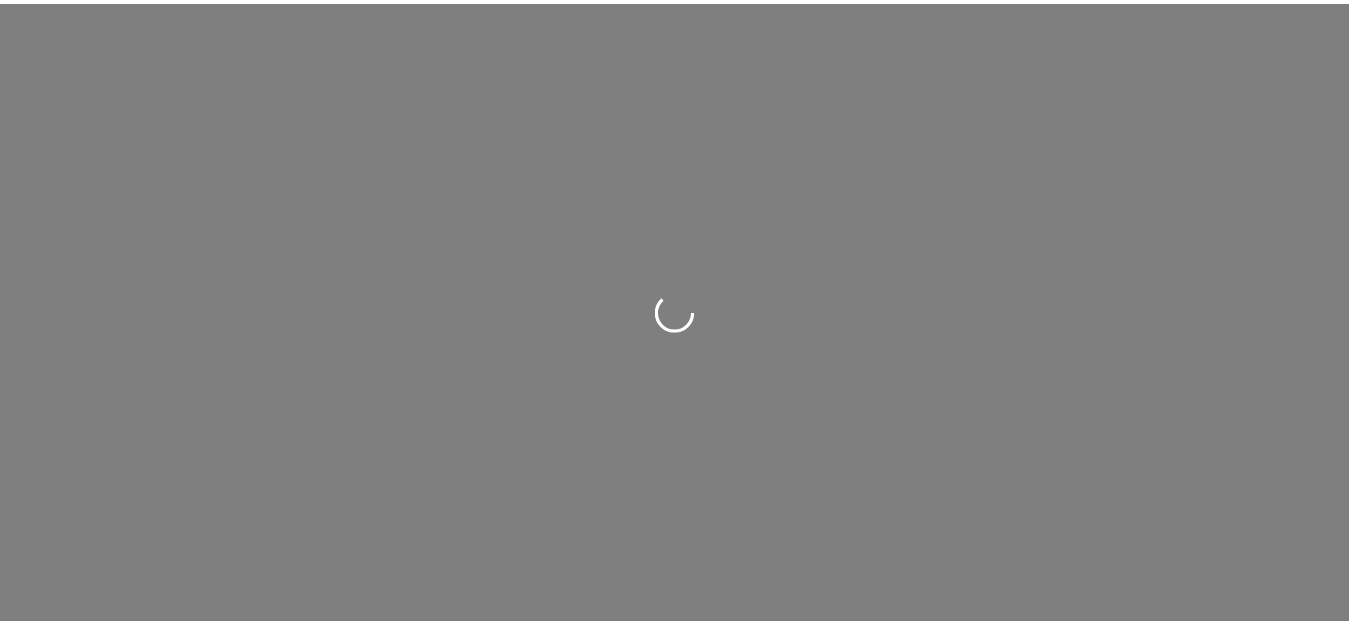 scroll, scrollTop: 0, scrollLeft: 0, axis: both 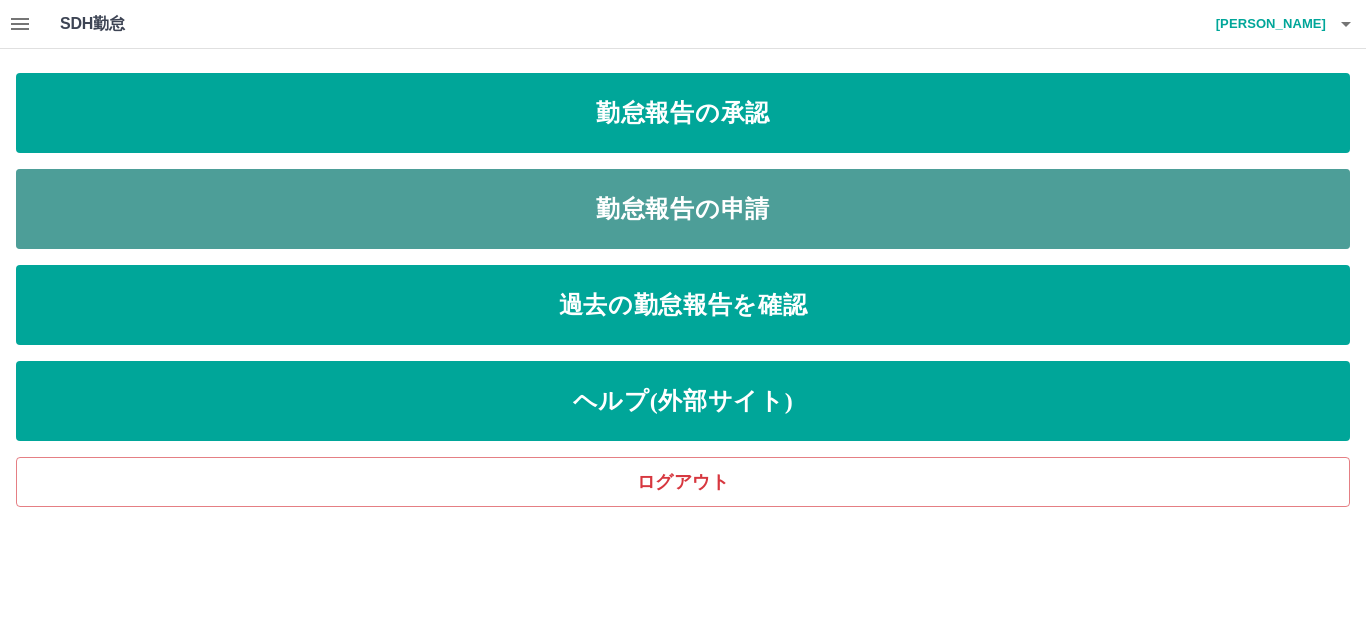 drag, startPoint x: 574, startPoint y: 218, endPoint x: 589, endPoint y: 201, distance: 22.671568 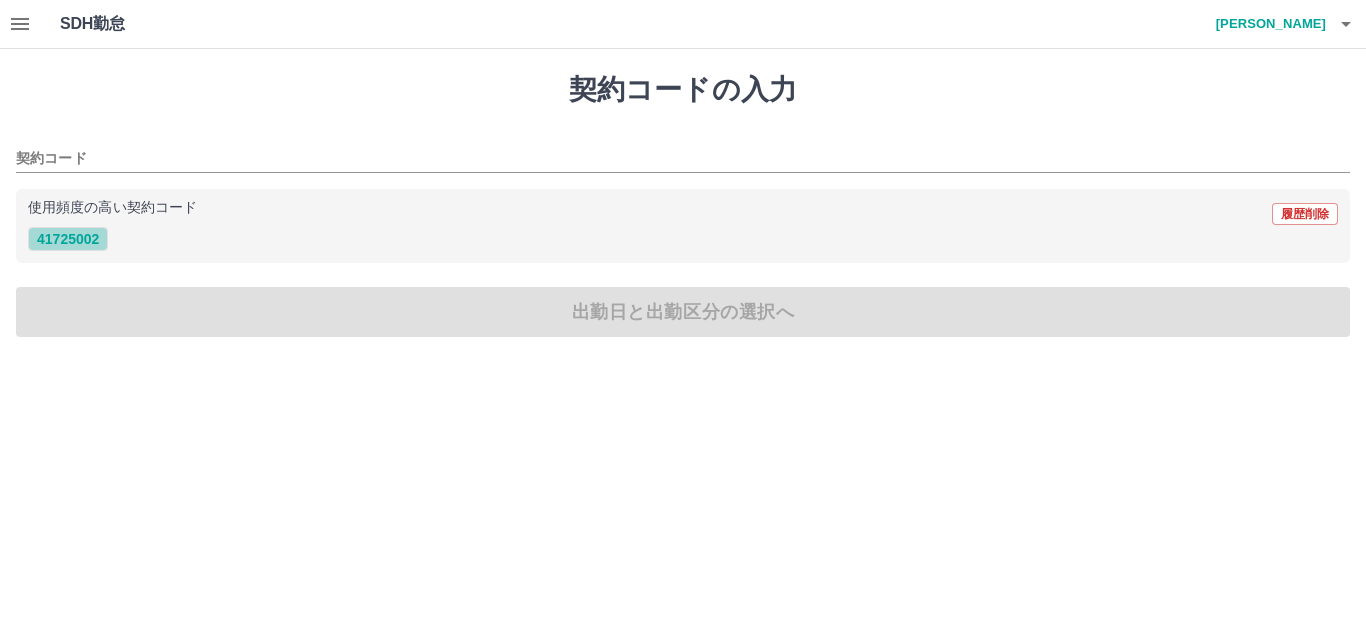 click on "41725002" at bounding box center [68, 239] 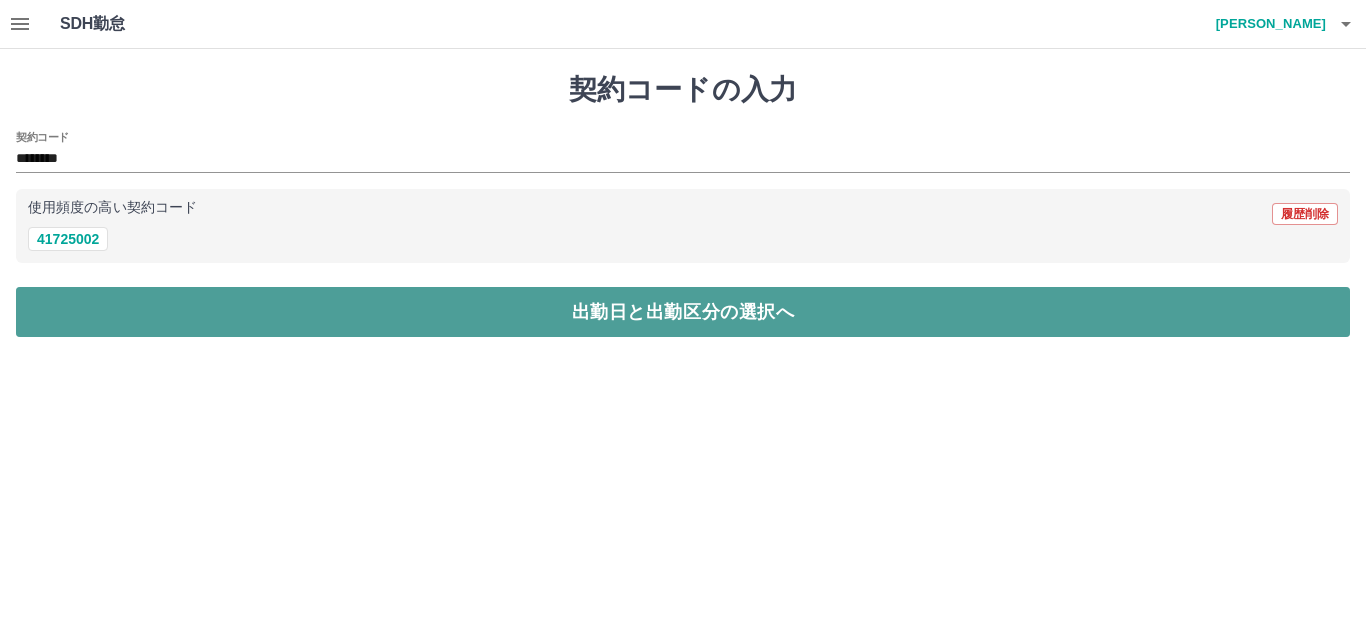 click on "出勤日と出勤区分の選択へ" at bounding box center (683, 312) 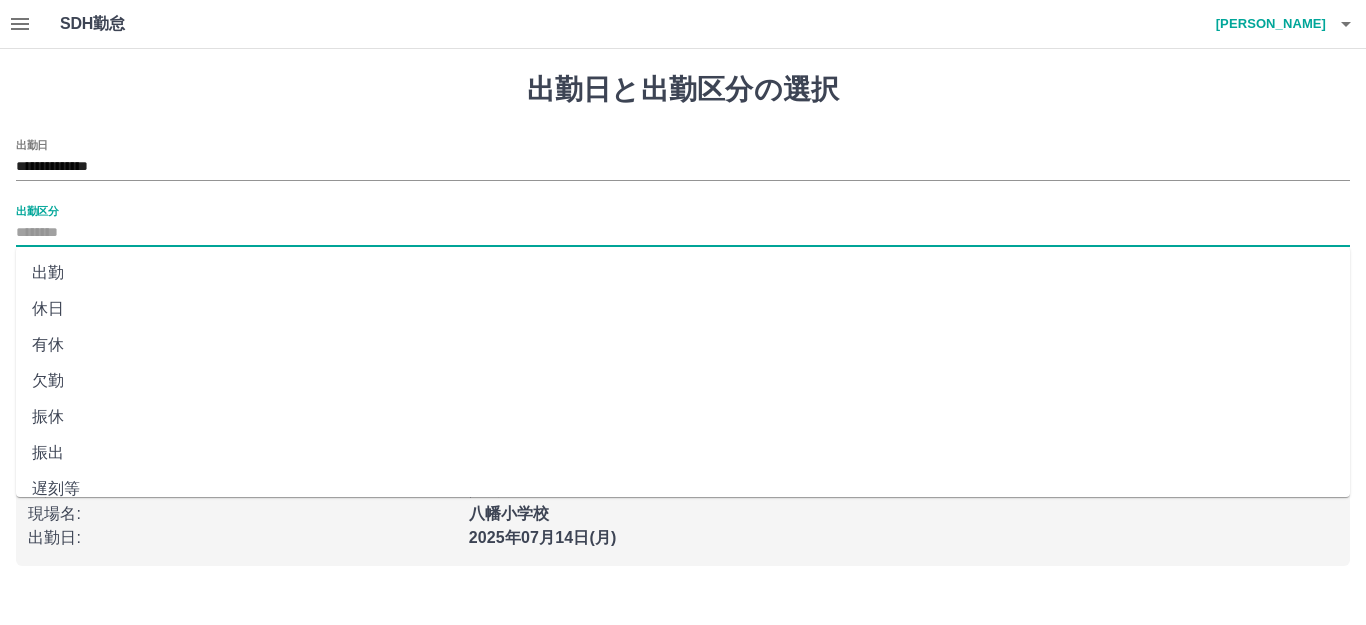 click on "出勤区分" at bounding box center [683, 233] 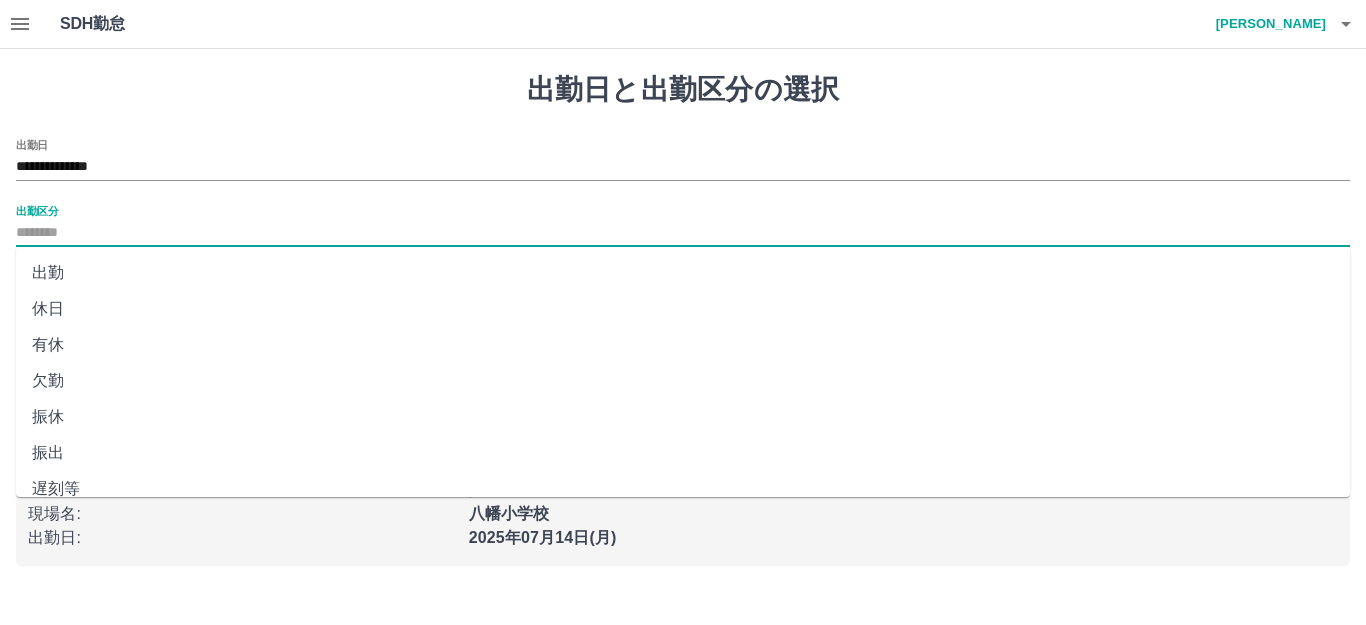 click on "出勤" at bounding box center (683, 273) 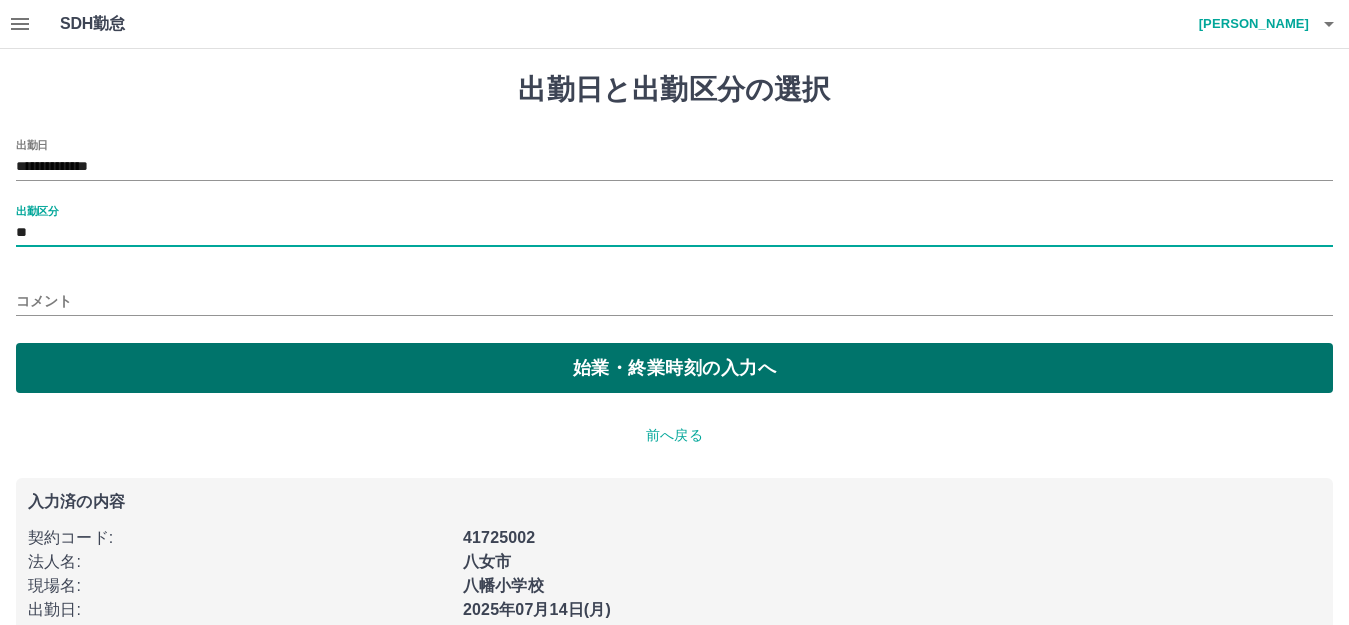 click on "始業・終業時刻の入力へ" at bounding box center [674, 368] 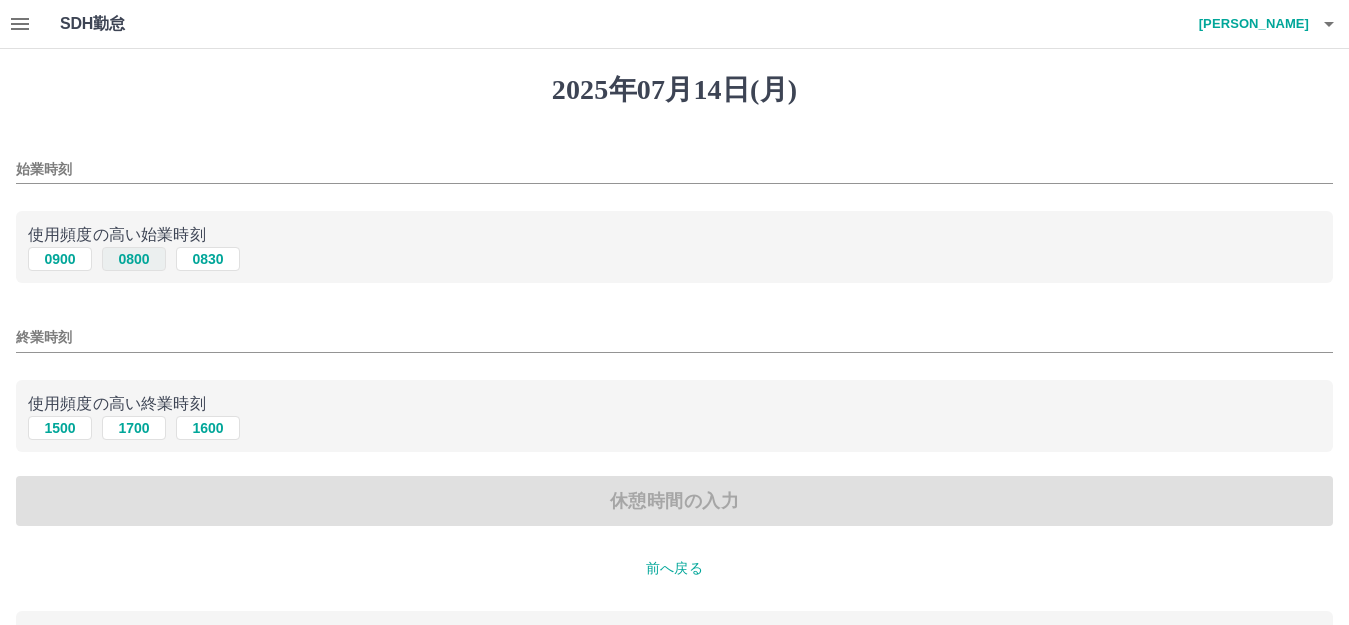 drag, startPoint x: 142, startPoint y: 255, endPoint x: 156, endPoint y: 309, distance: 55.7853 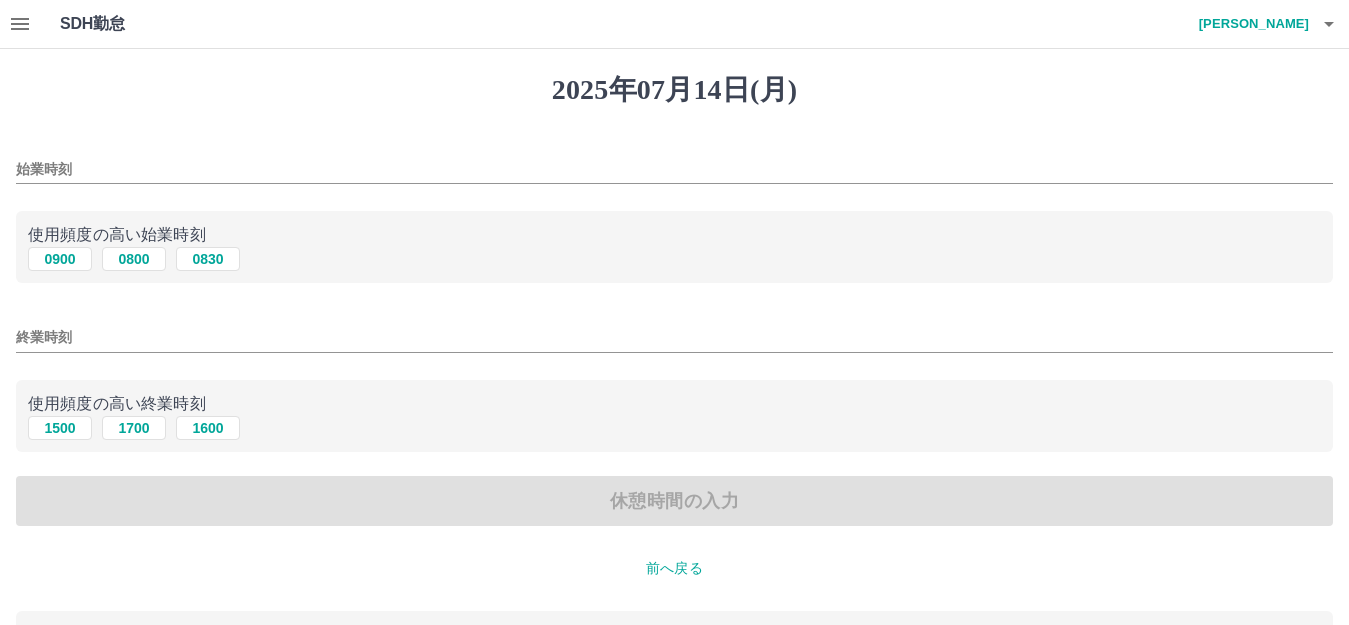 click on "0800" at bounding box center (134, 259) 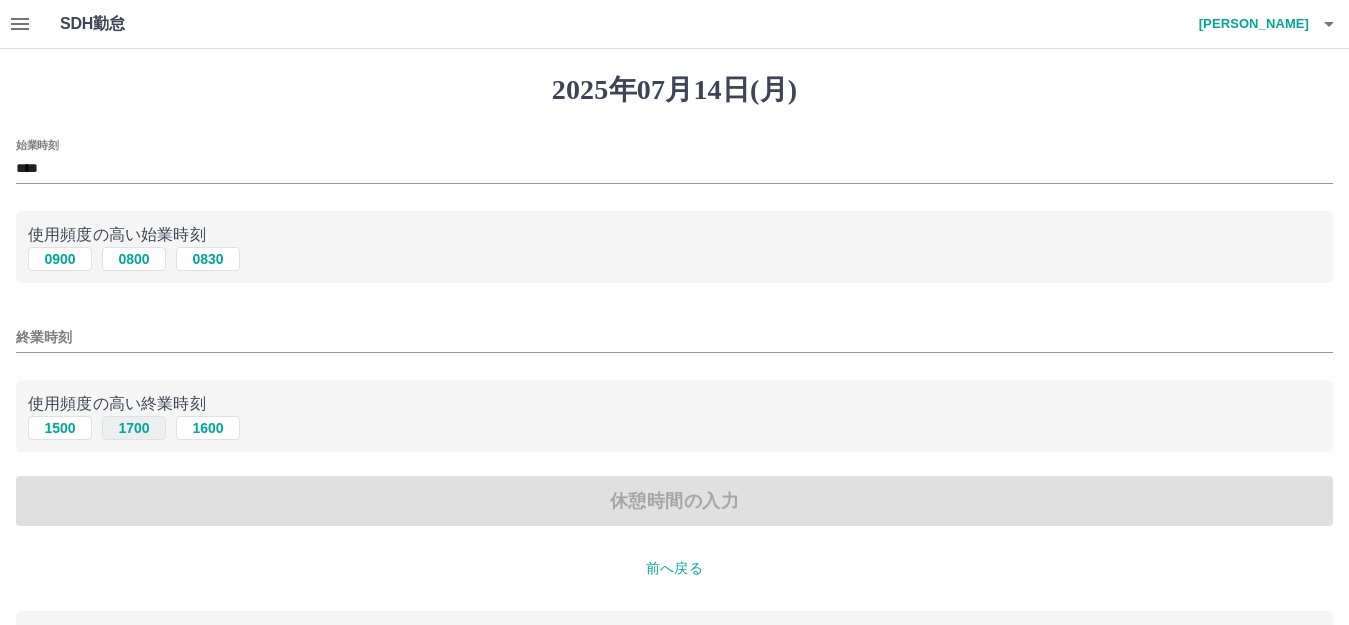 click on "1700" at bounding box center (134, 428) 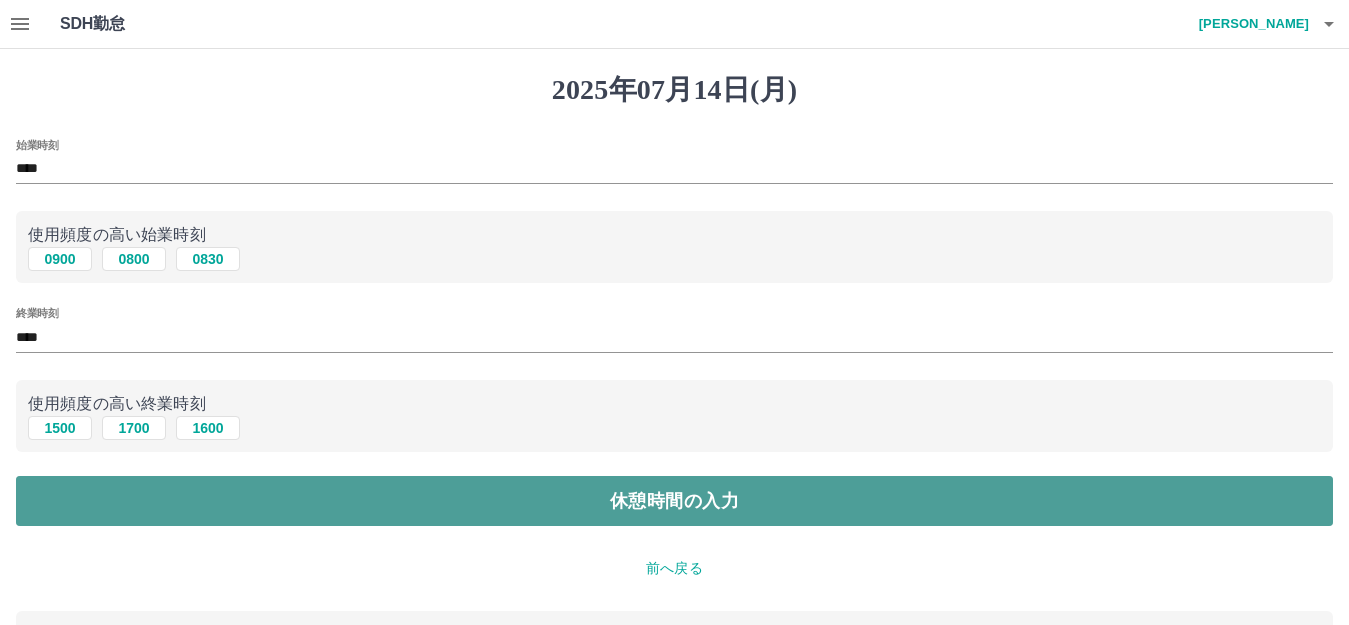 click on "休憩時間の入力" at bounding box center [674, 501] 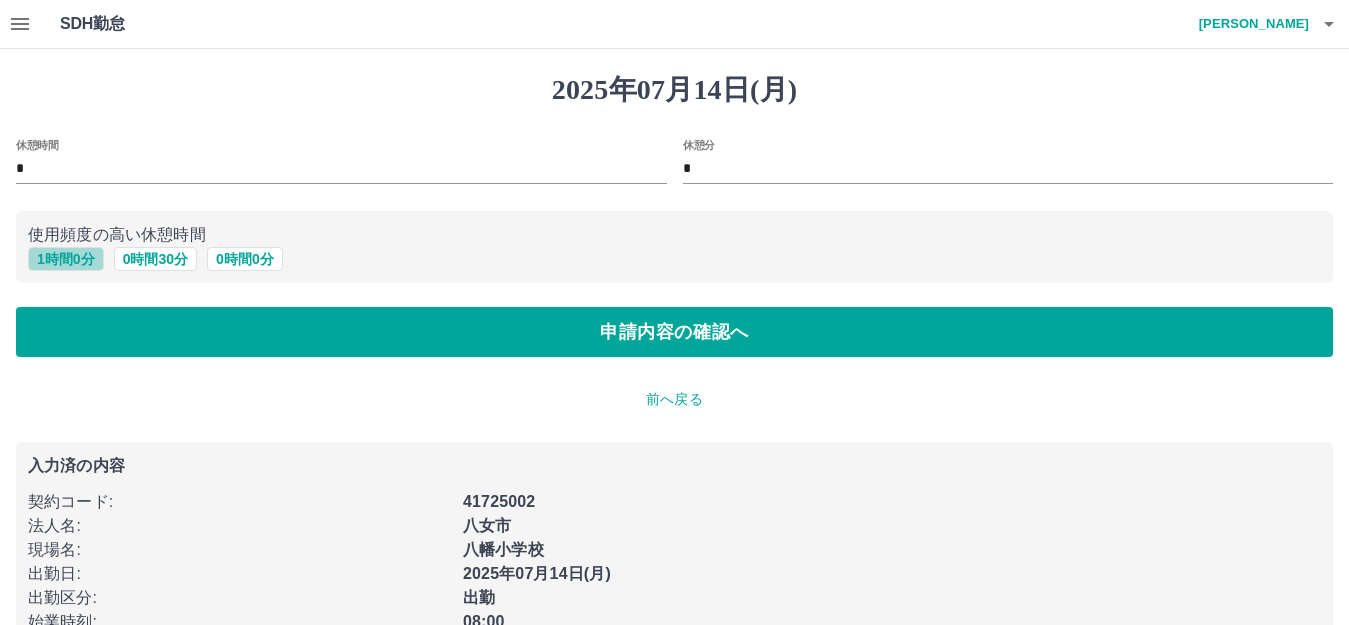 click on "1 時間 0 分" at bounding box center (66, 259) 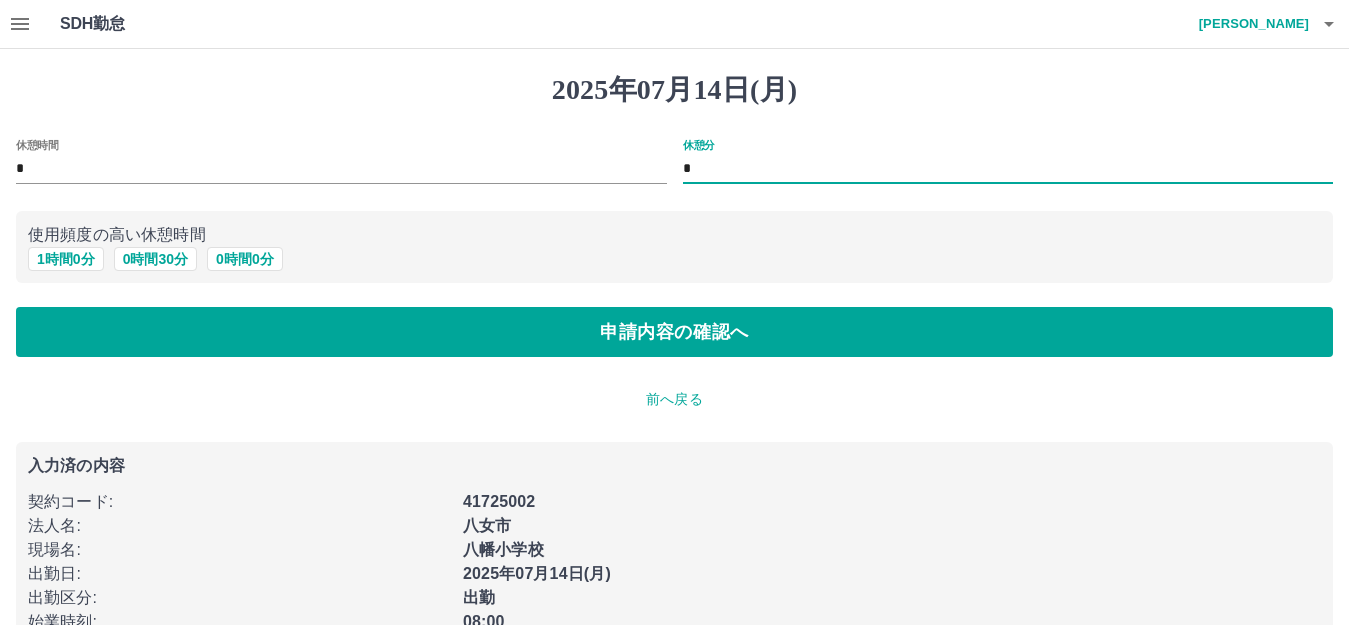 click on "*" at bounding box center [1008, 169] 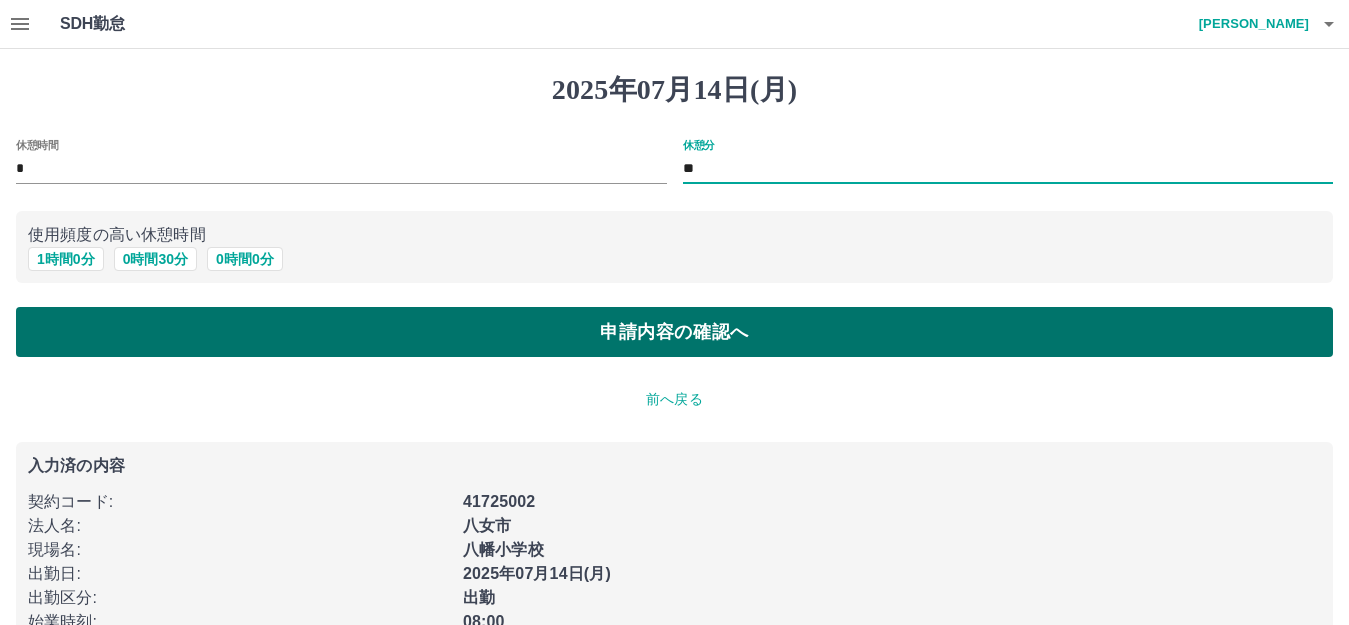 click on "申請内容の確認へ" at bounding box center (674, 332) 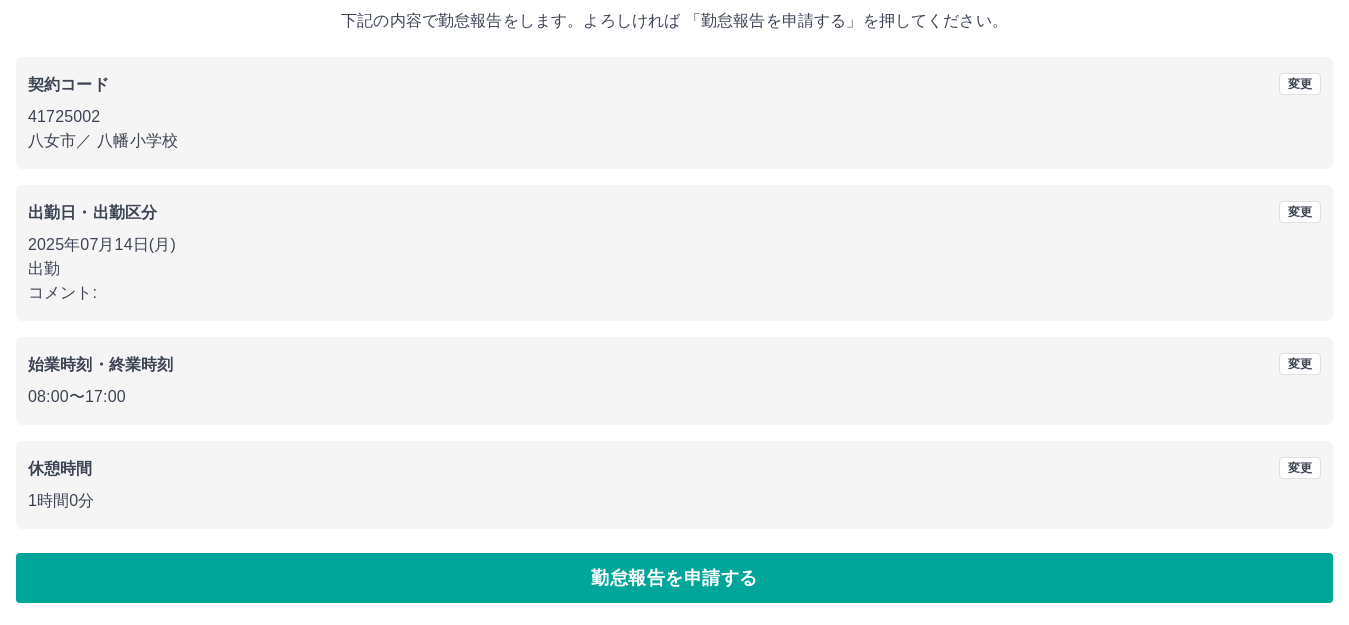 scroll, scrollTop: 124, scrollLeft: 0, axis: vertical 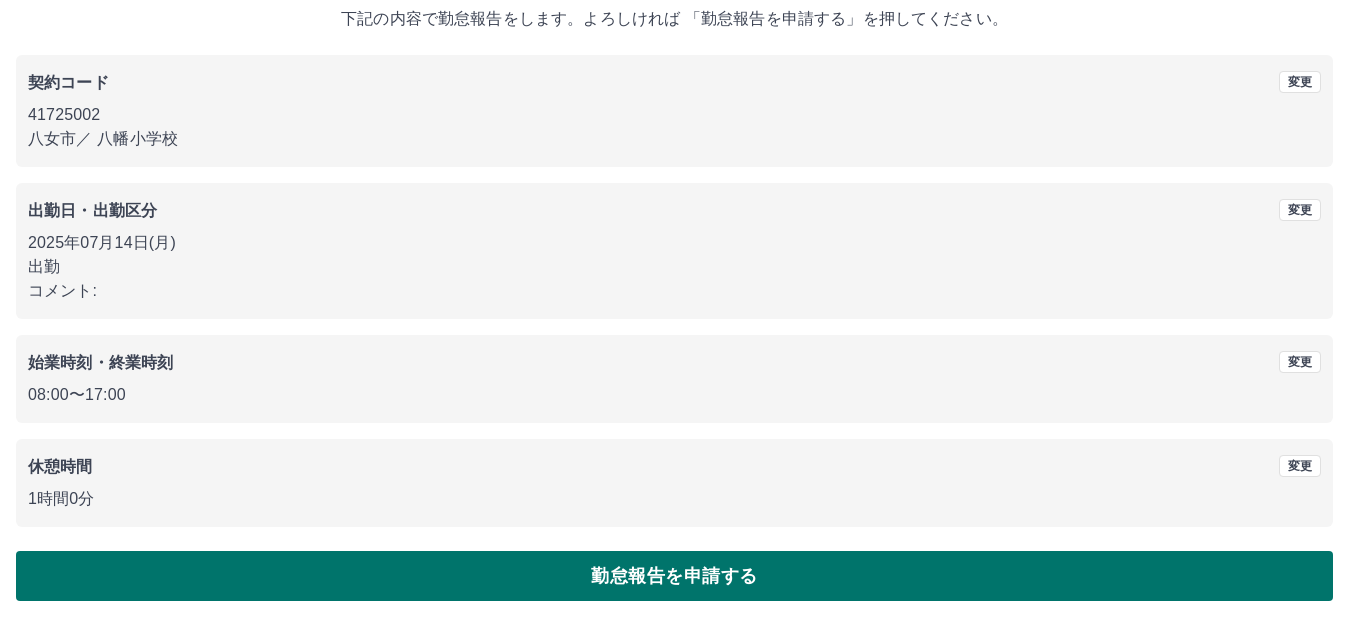 click on "勤怠報告を申請する" at bounding box center (674, 576) 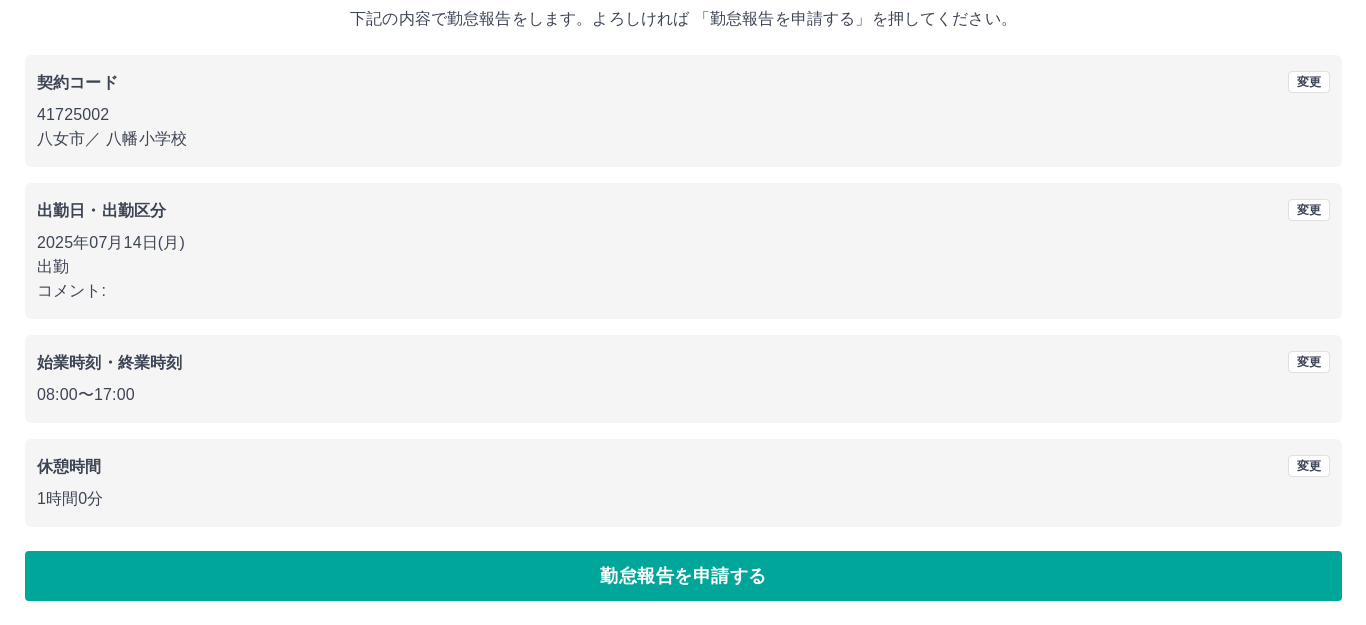 scroll, scrollTop: 0, scrollLeft: 0, axis: both 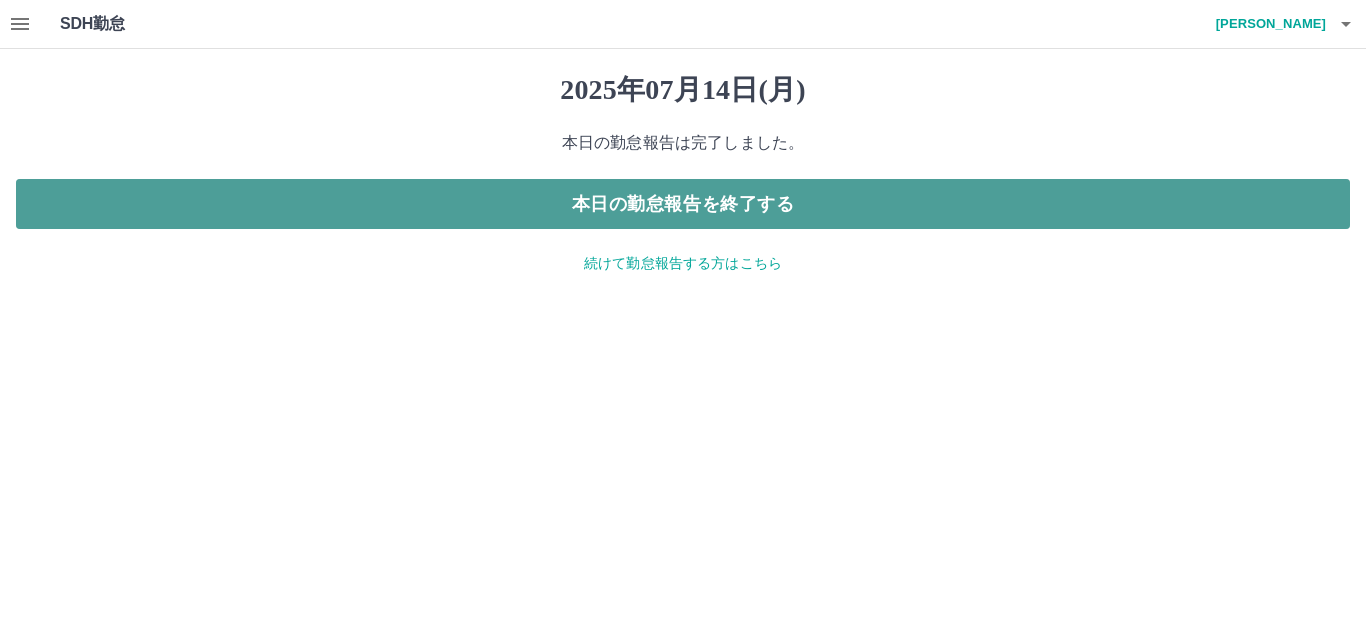 click on "本日の勤怠報告を終了する" at bounding box center (683, 204) 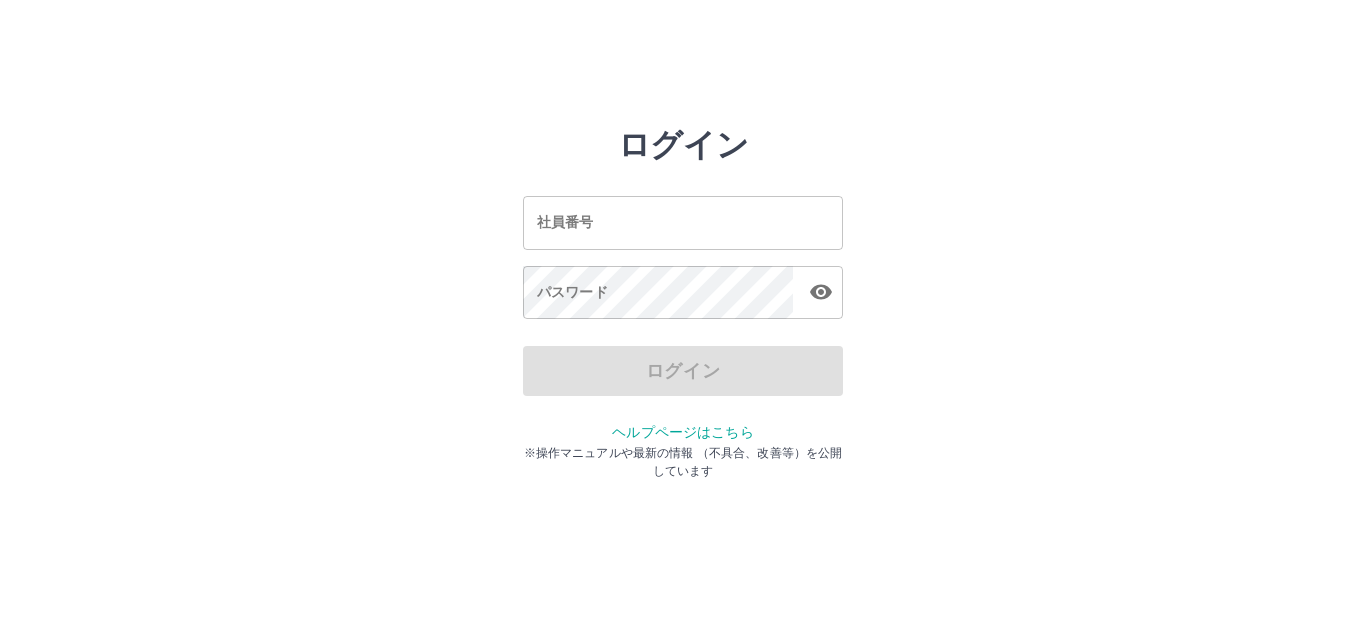 scroll, scrollTop: 0, scrollLeft: 0, axis: both 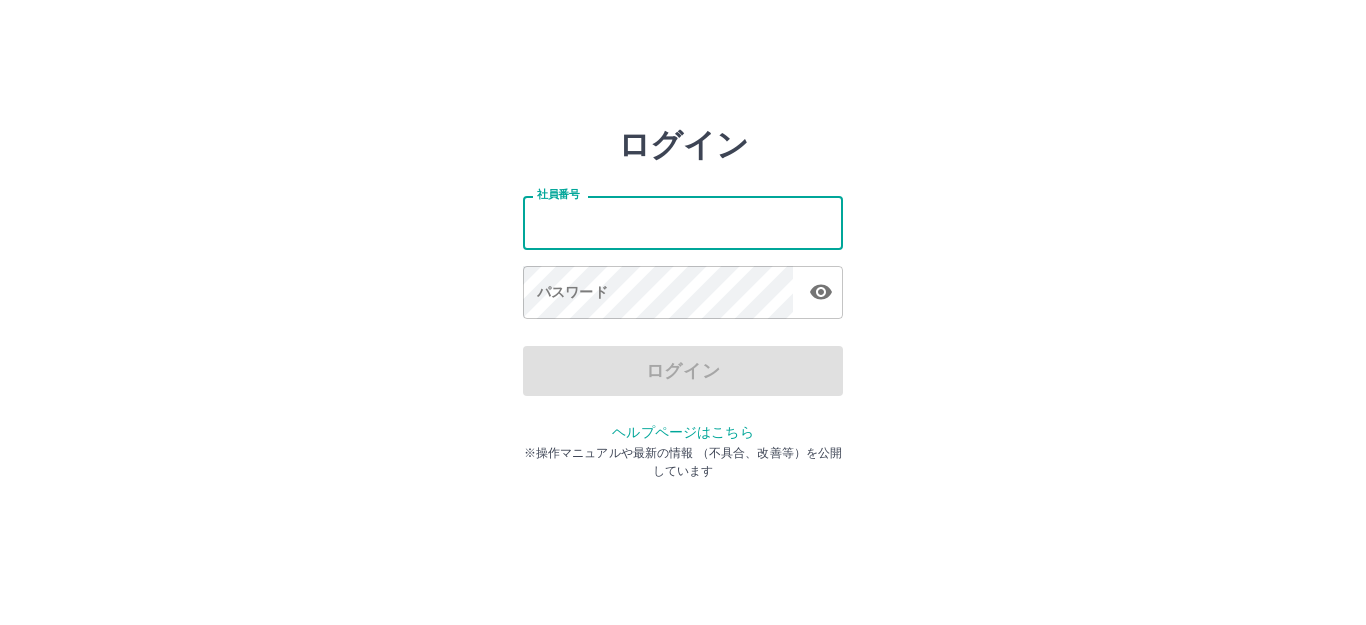 drag, startPoint x: 647, startPoint y: 215, endPoint x: 650, endPoint y: 235, distance: 20.22375 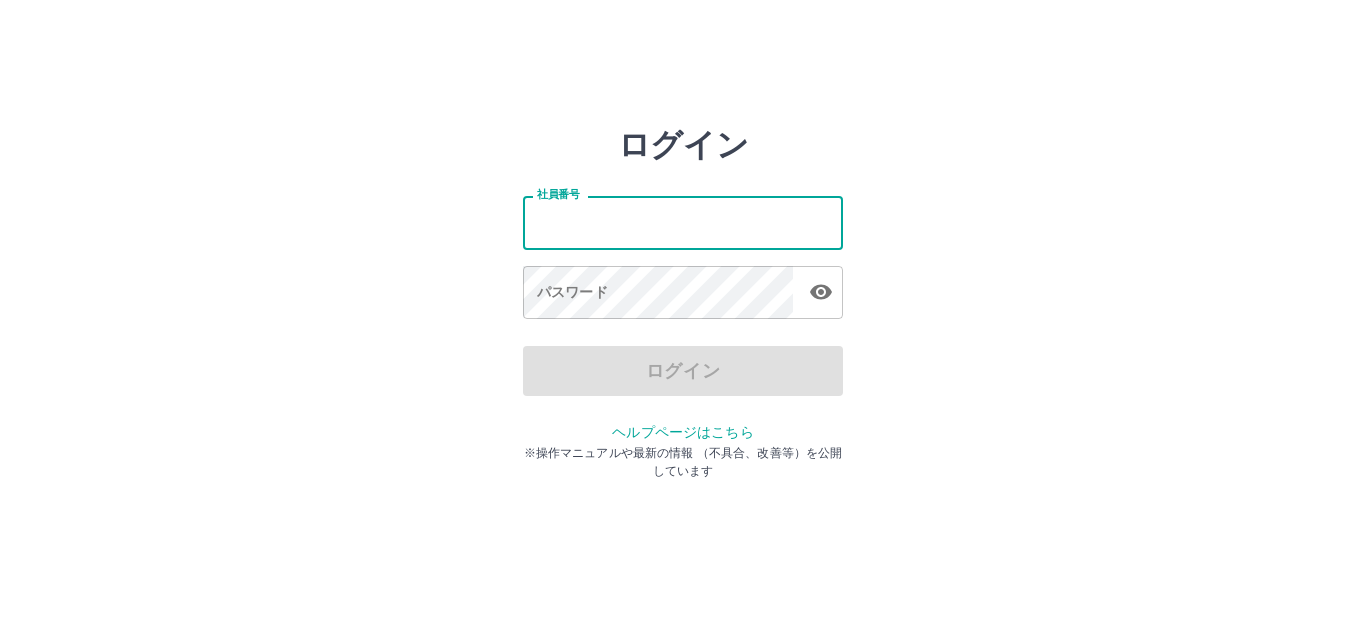 type on "*******" 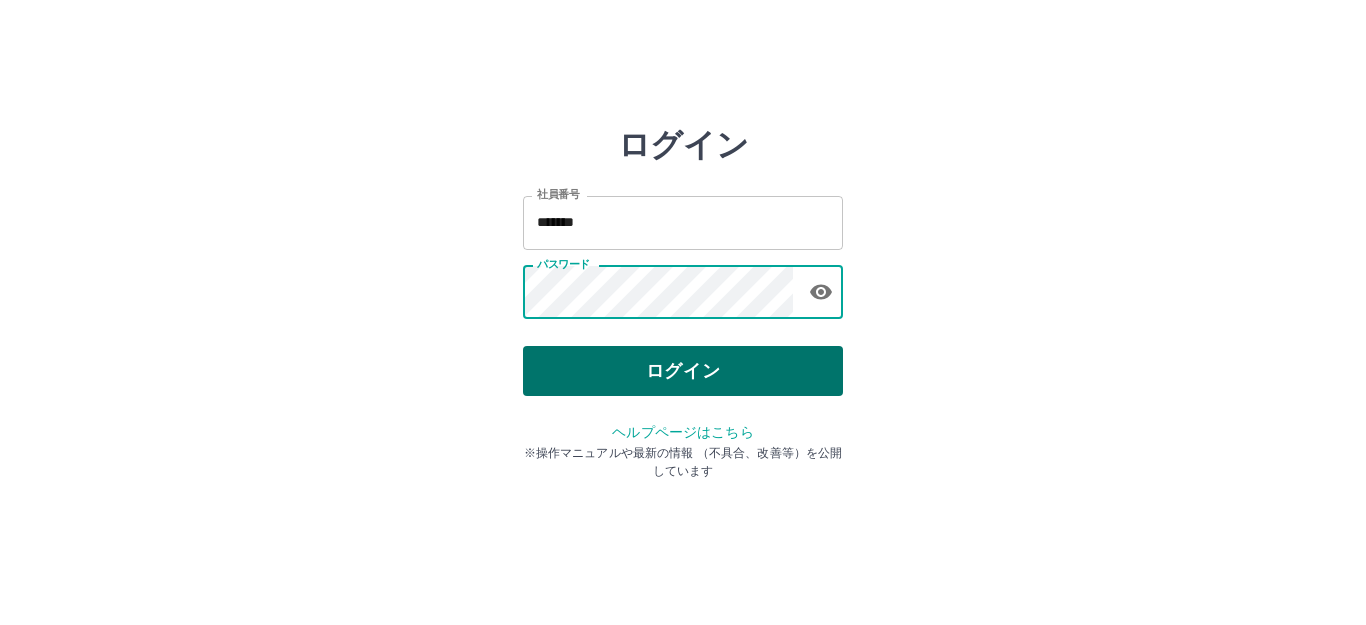 click on "ログイン" at bounding box center (683, 371) 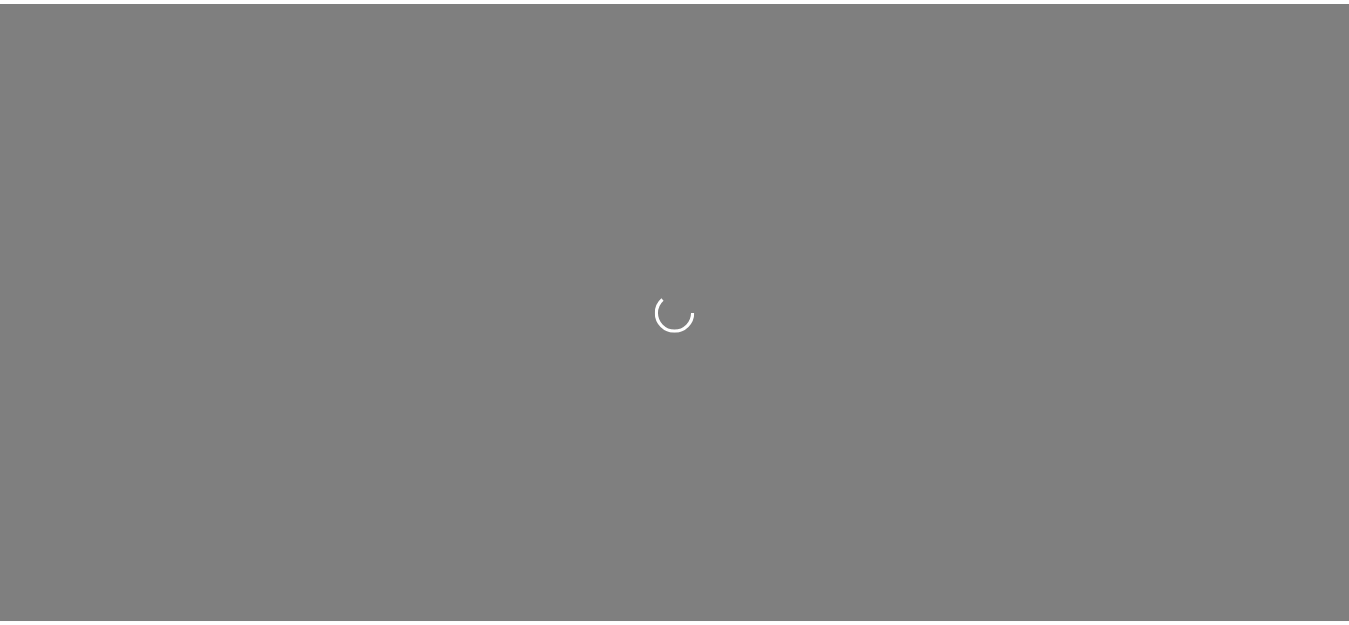 scroll, scrollTop: 0, scrollLeft: 0, axis: both 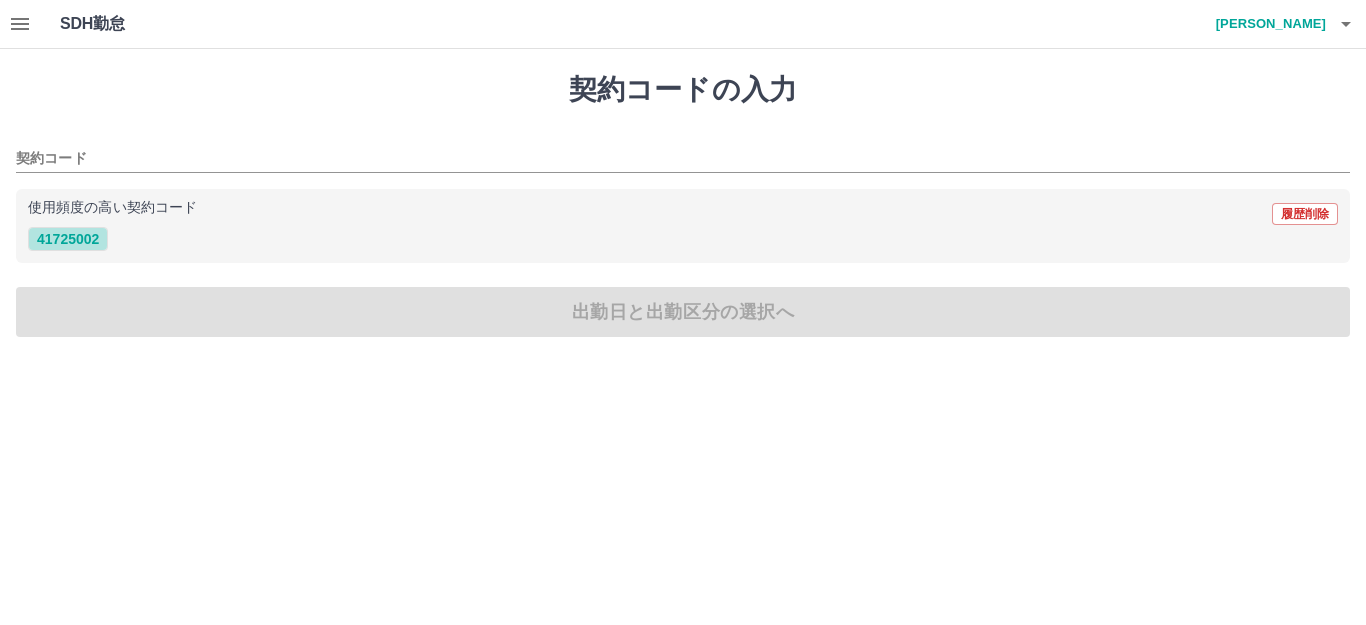 drag, startPoint x: 61, startPoint y: 241, endPoint x: 83, endPoint y: 272, distance: 38.013157 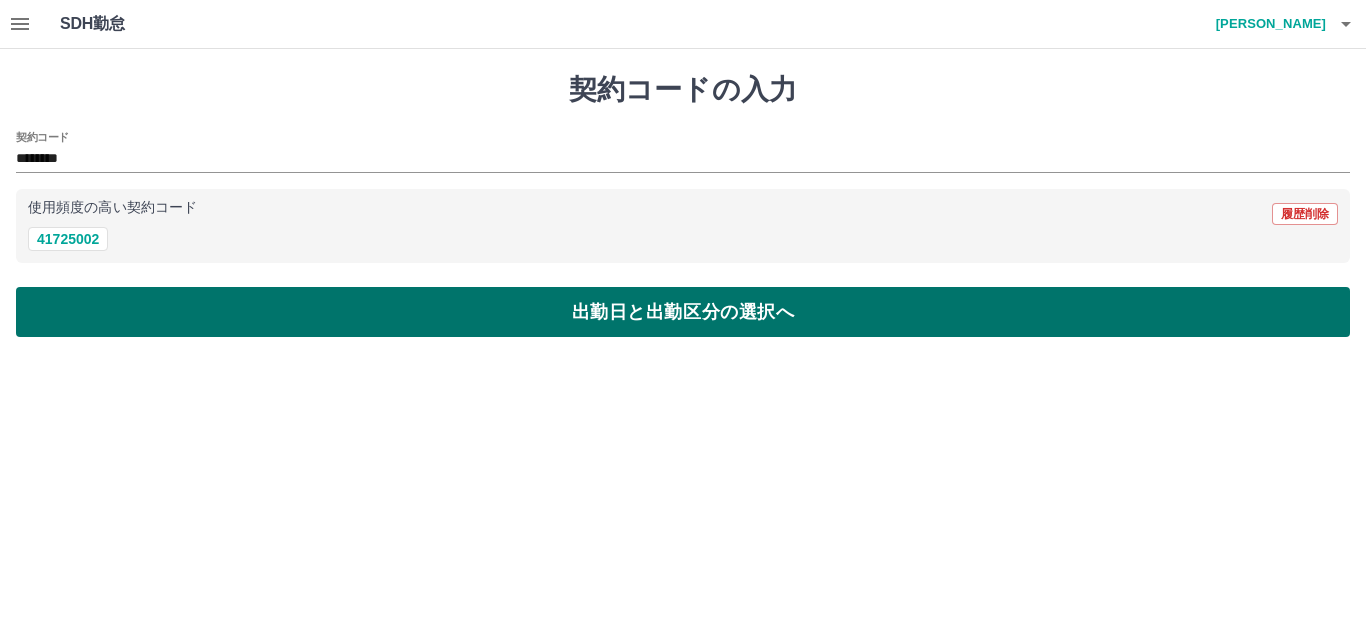 click on "出勤日と出勤区分の選択へ" at bounding box center [683, 312] 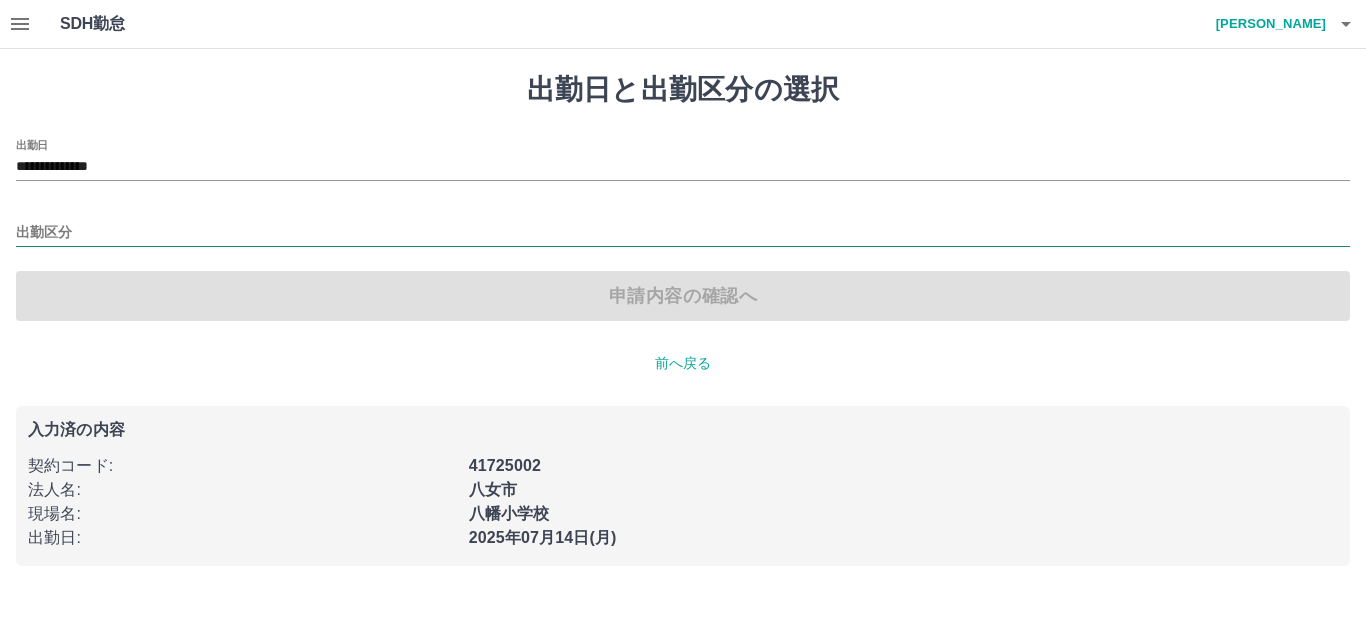 drag, startPoint x: 40, startPoint y: 229, endPoint x: 53, endPoint y: 240, distance: 17.029387 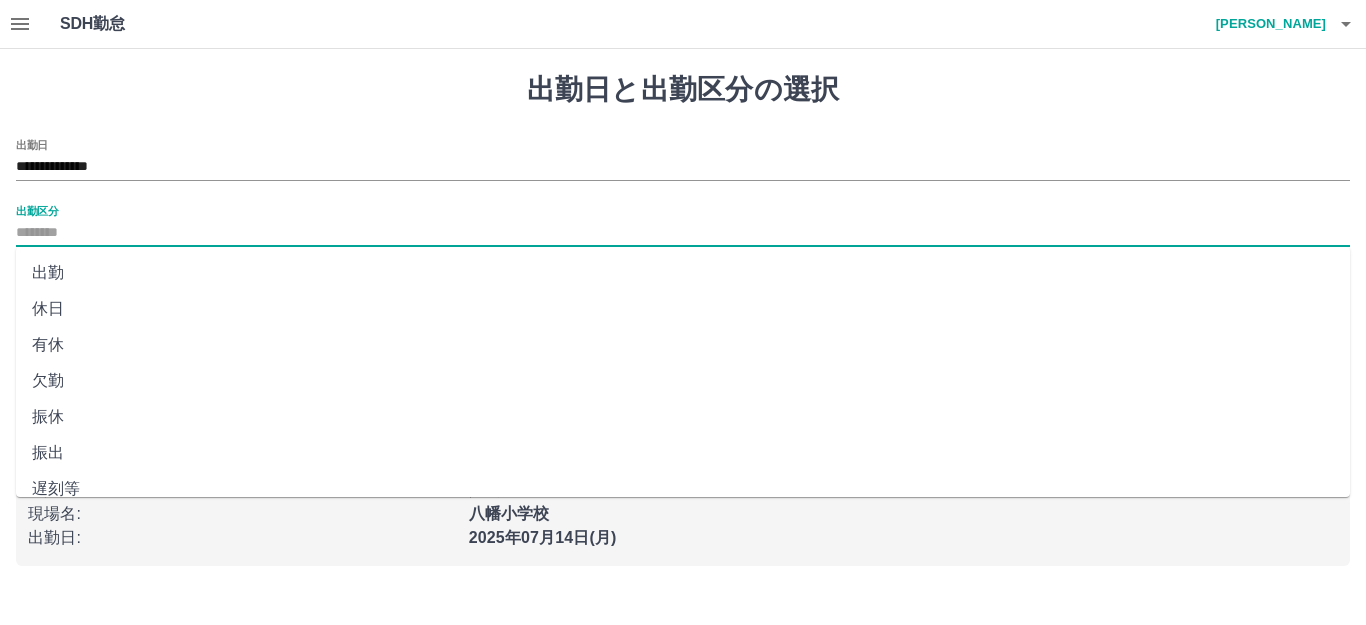 click on "出勤" at bounding box center (683, 273) 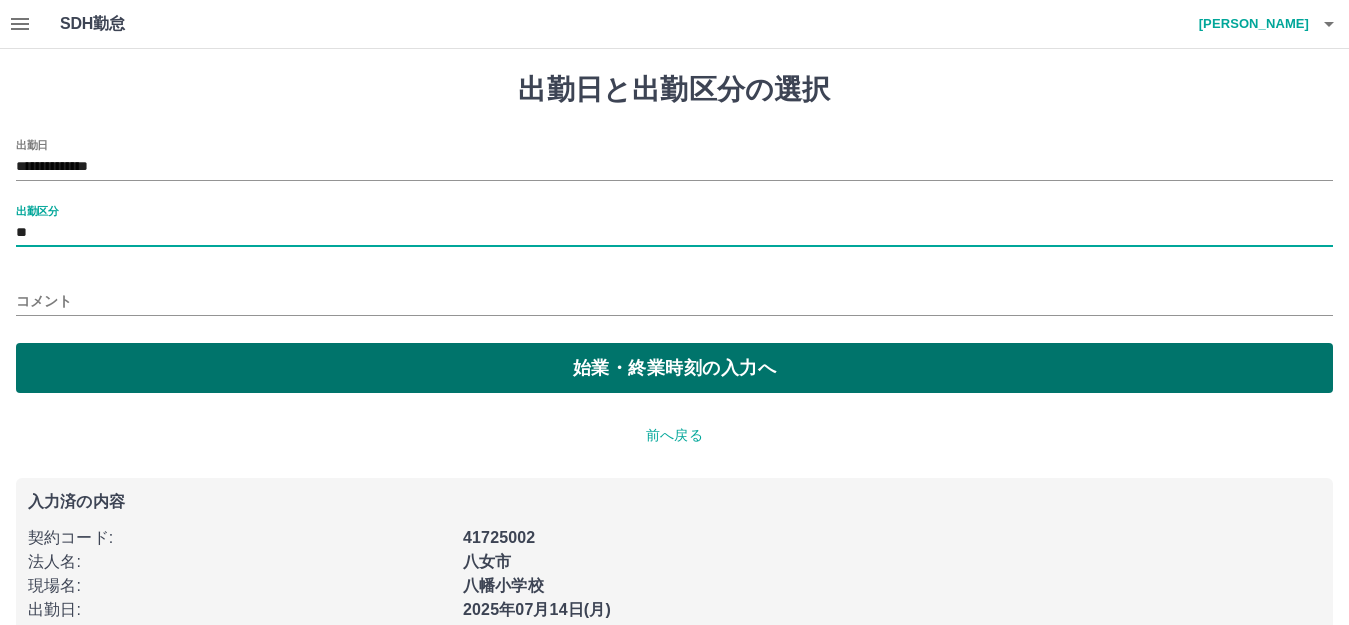 click on "始業・終業時刻の入力へ" at bounding box center [674, 368] 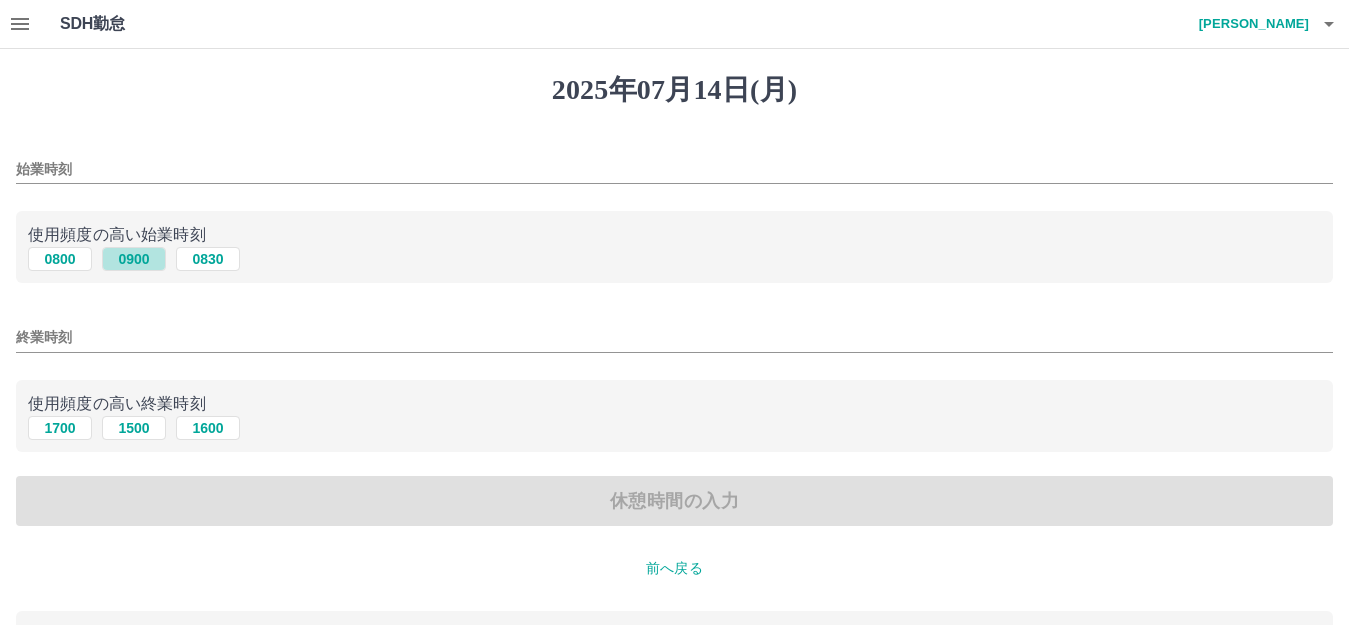 drag, startPoint x: 135, startPoint y: 258, endPoint x: 201, endPoint y: 340, distance: 105.26158 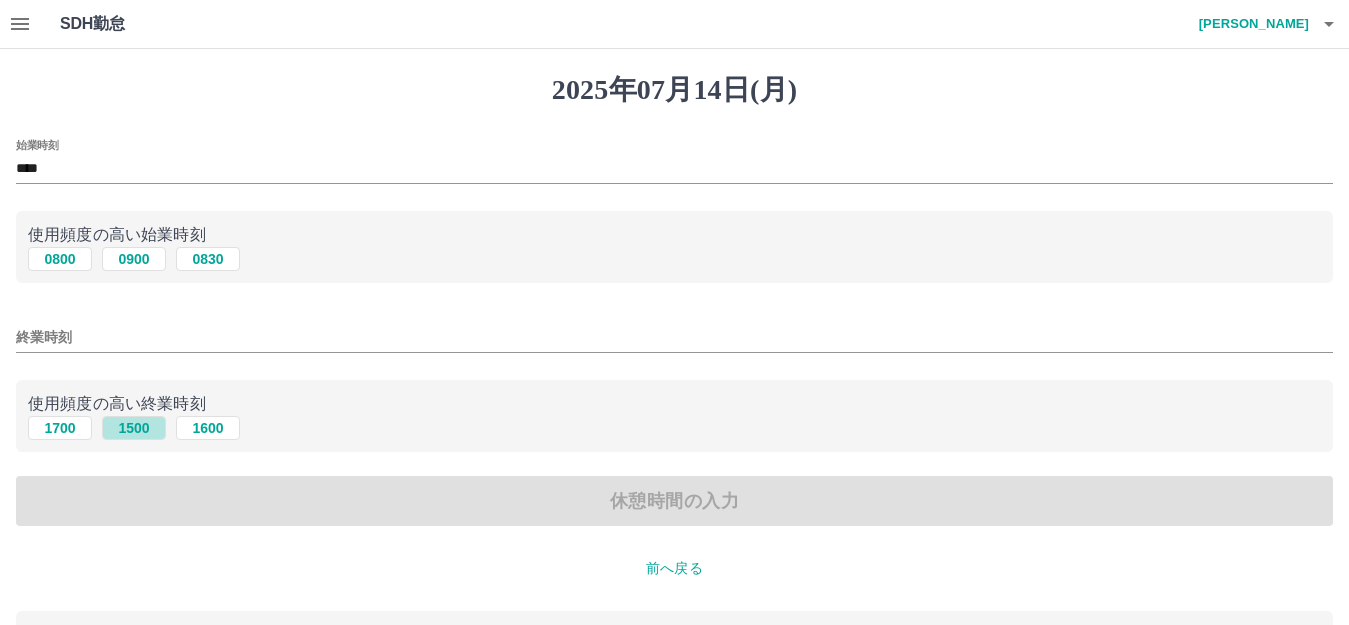 drag, startPoint x: 126, startPoint y: 427, endPoint x: 153, endPoint y: 472, distance: 52.478565 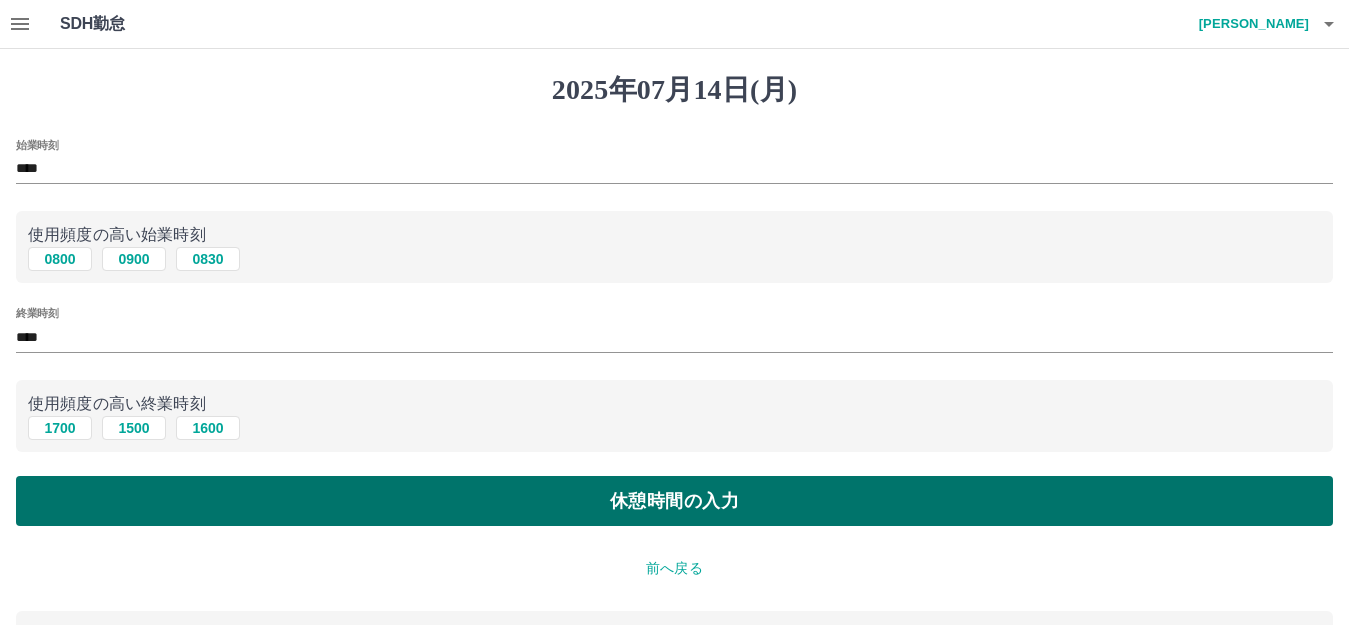 click on "休憩時間の入力" at bounding box center (674, 501) 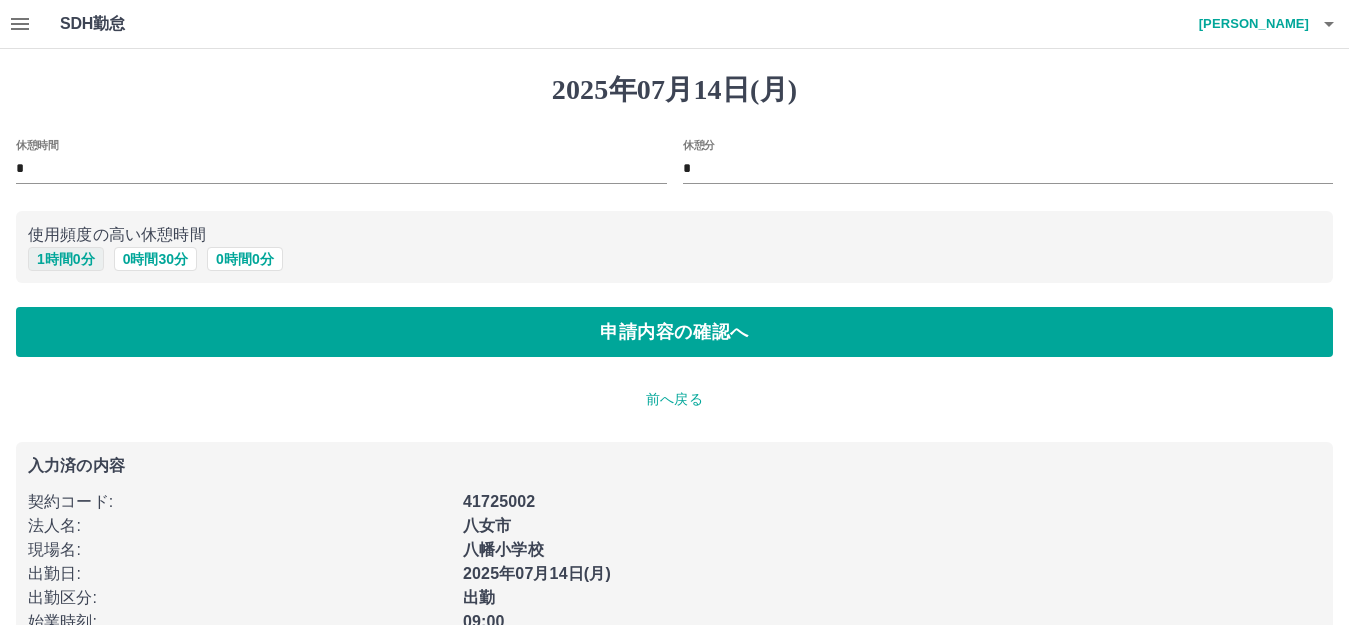 click on "1 時間 0 分" at bounding box center [66, 259] 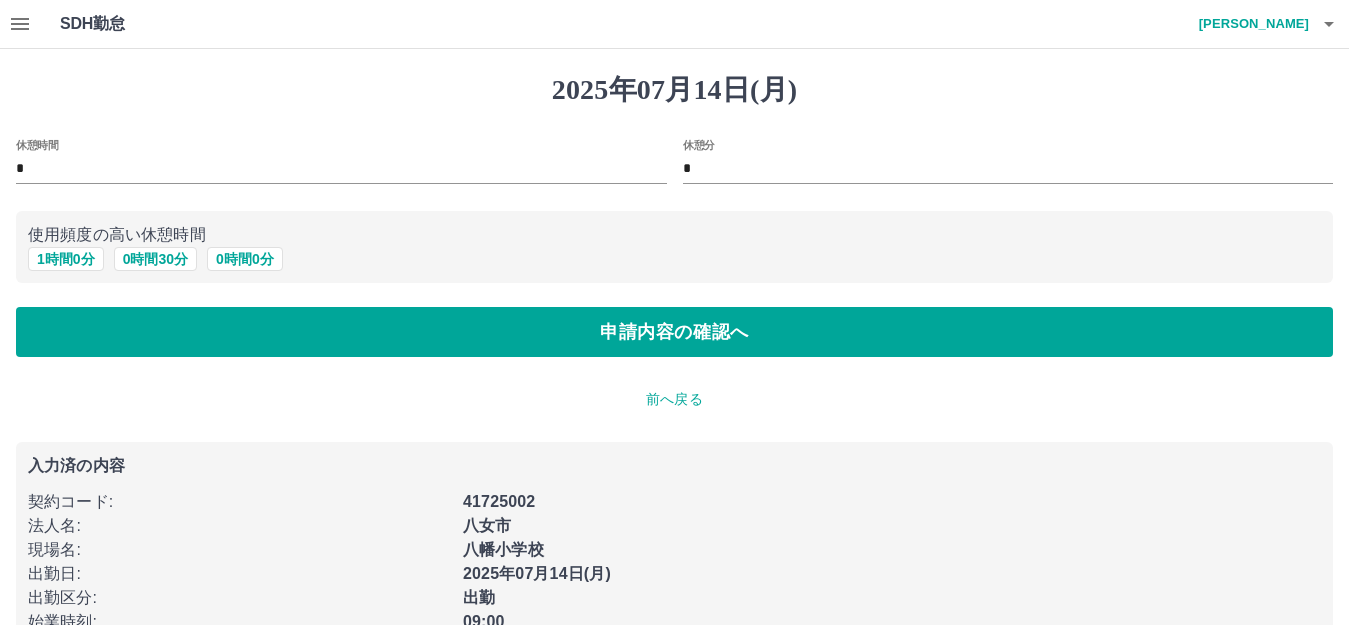 click on "*" at bounding box center [1008, 169] 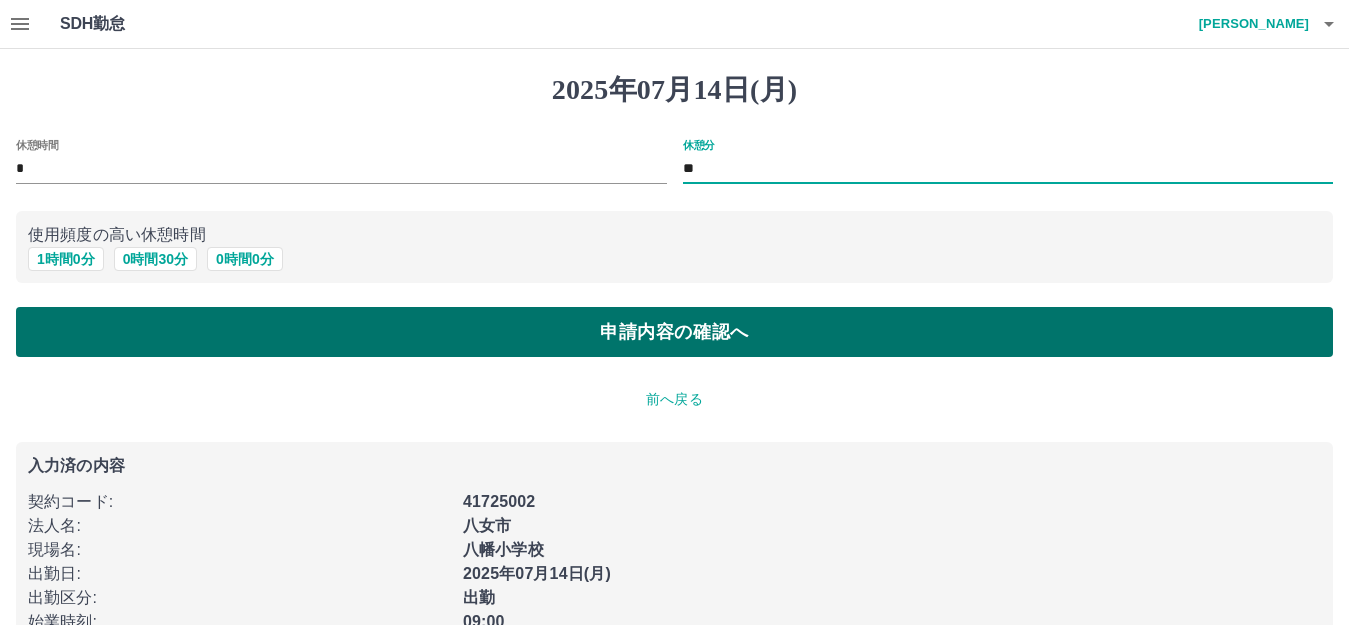 click on "申請内容の確認へ" at bounding box center (674, 332) 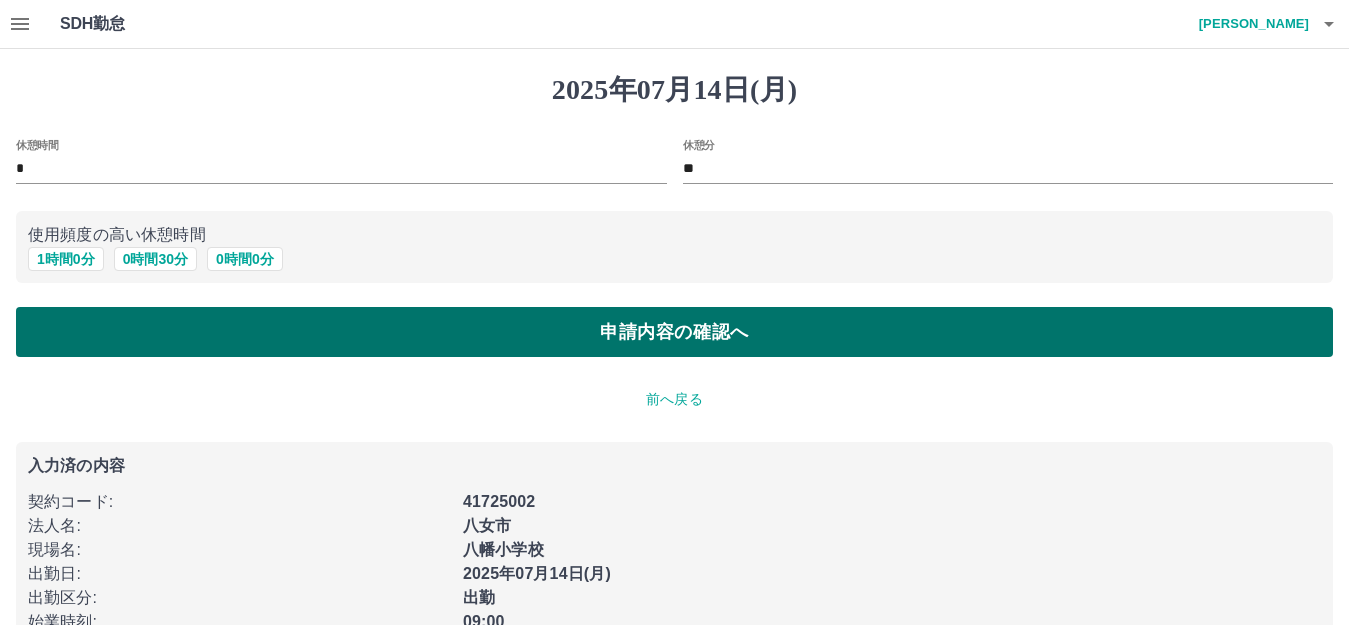 type on "*" 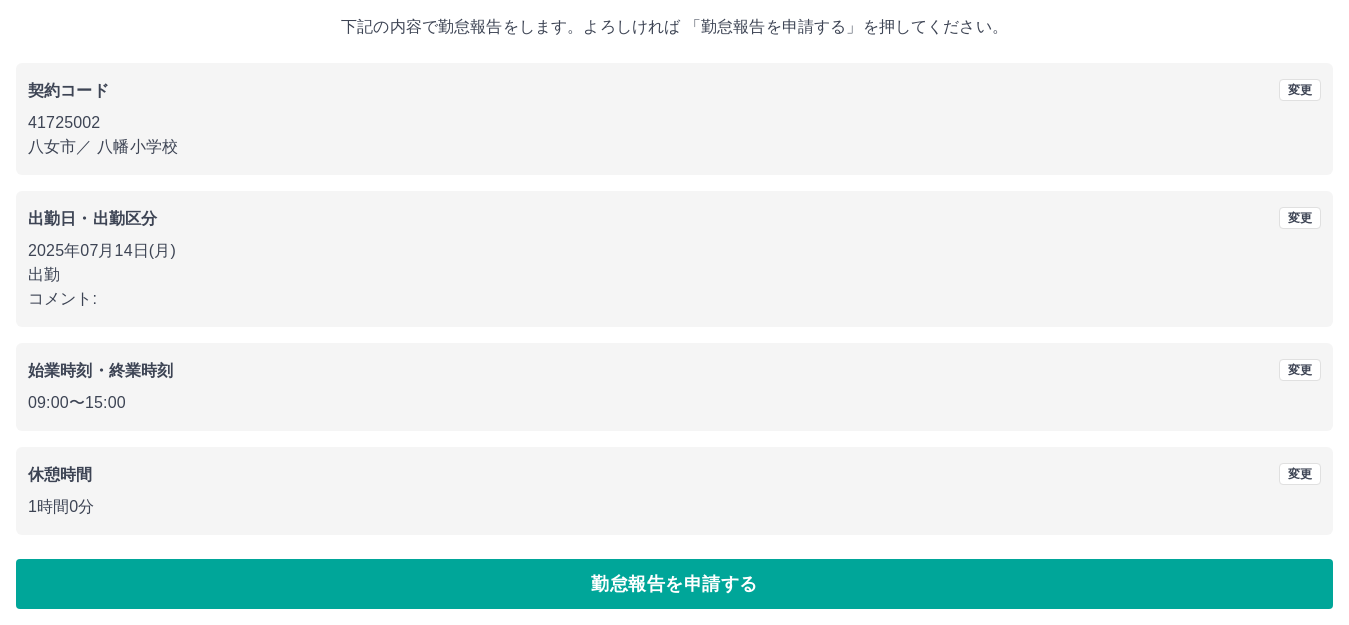 scroll, scrollTop: 124, scrollLeft: 0, axis: vertical 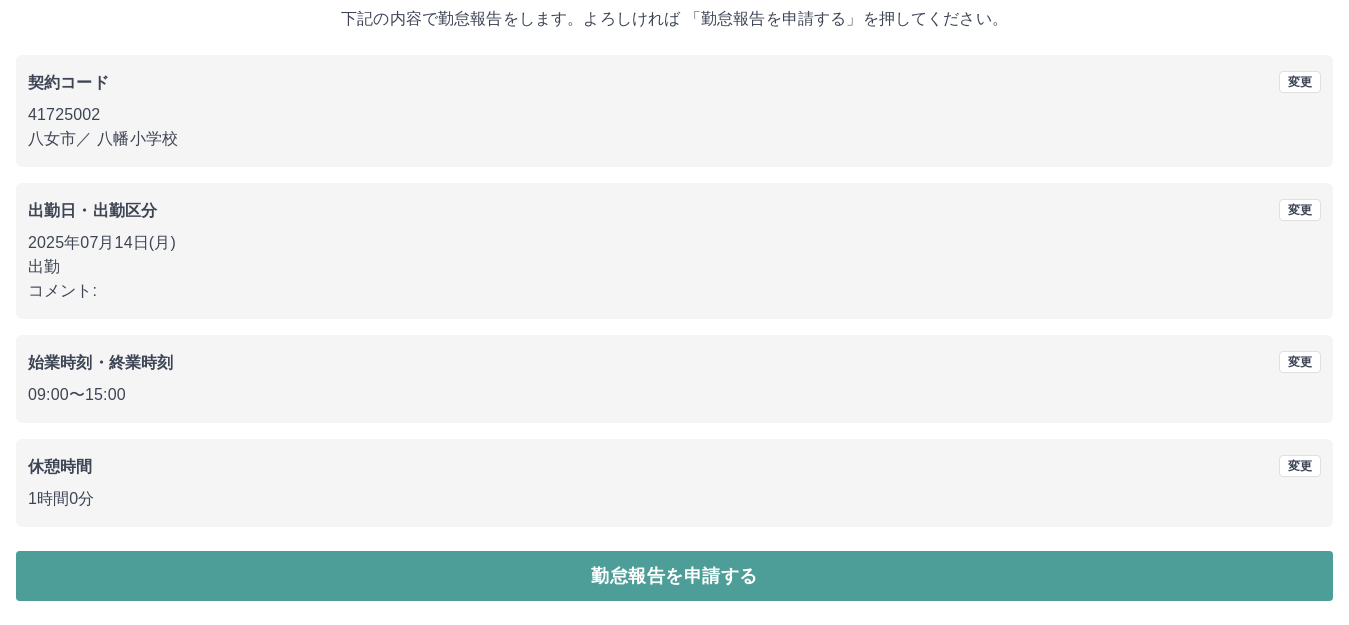 click on "勤怠報告を申請する" at bounding box center (674, 576) 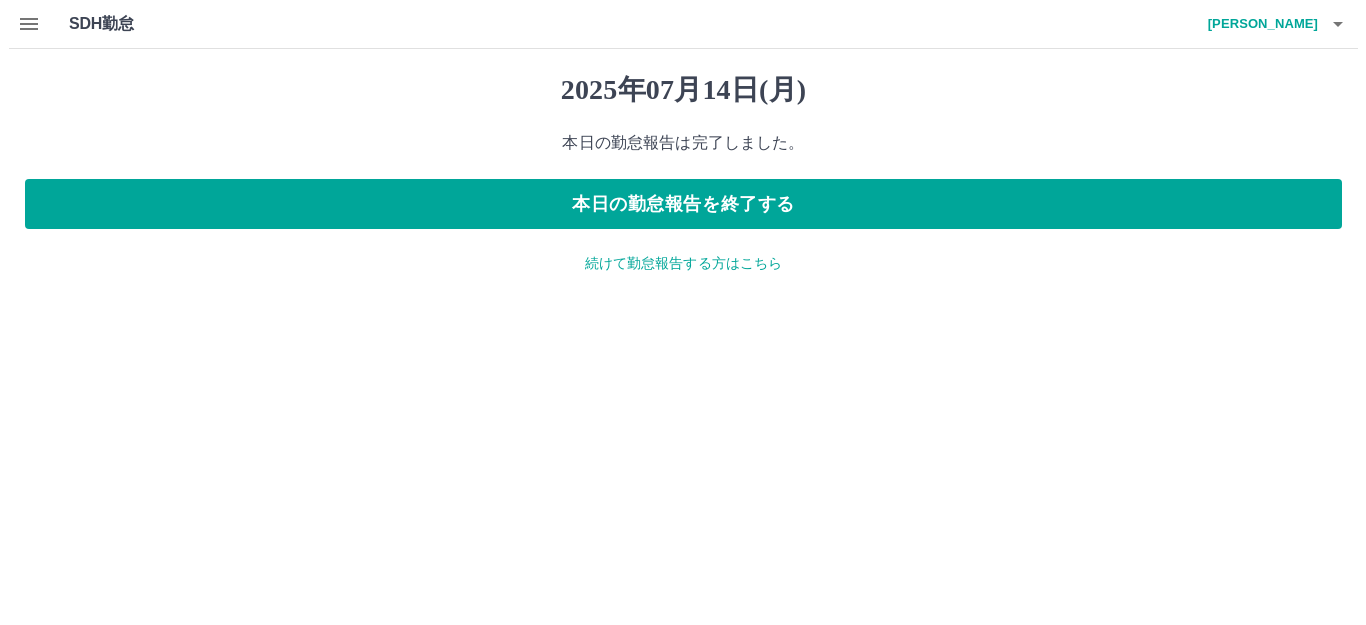 scroll, scrollTop: 0, scrollLeft: 0, axis: both 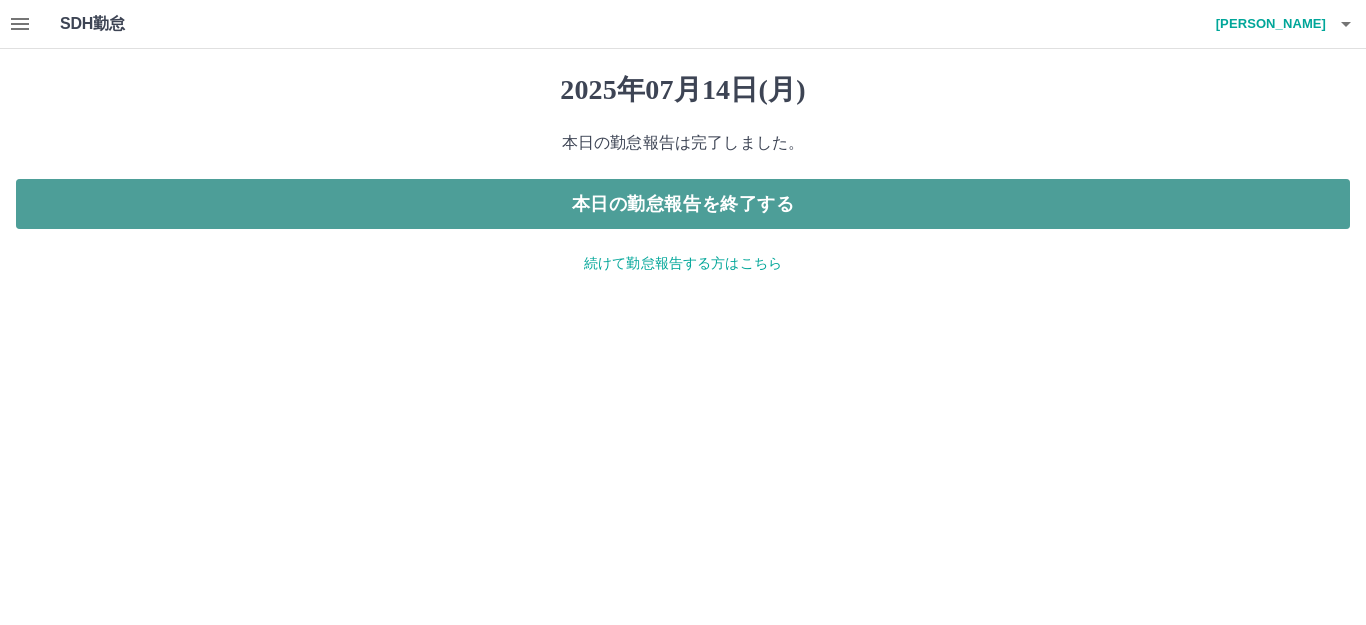 click on "本日の勤怠報告を終了する" at bounding box center [683, 204] 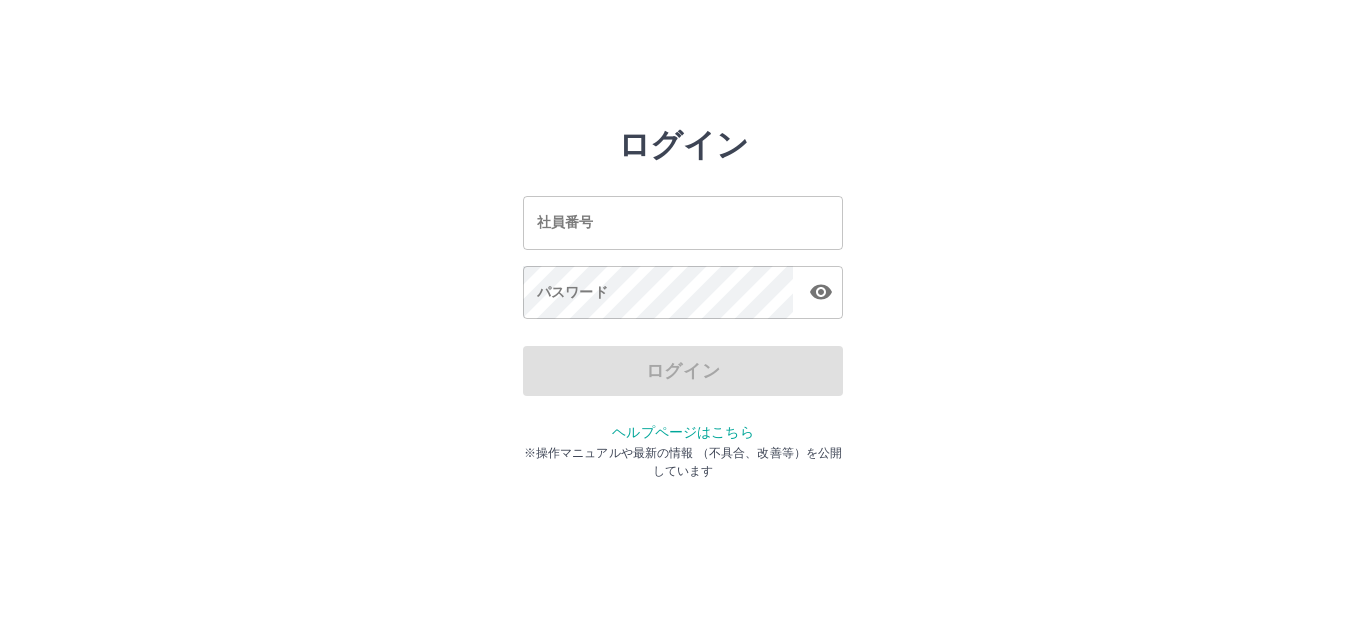 scroll, scrollTop: 0, scrollLeft: 0, axis: both 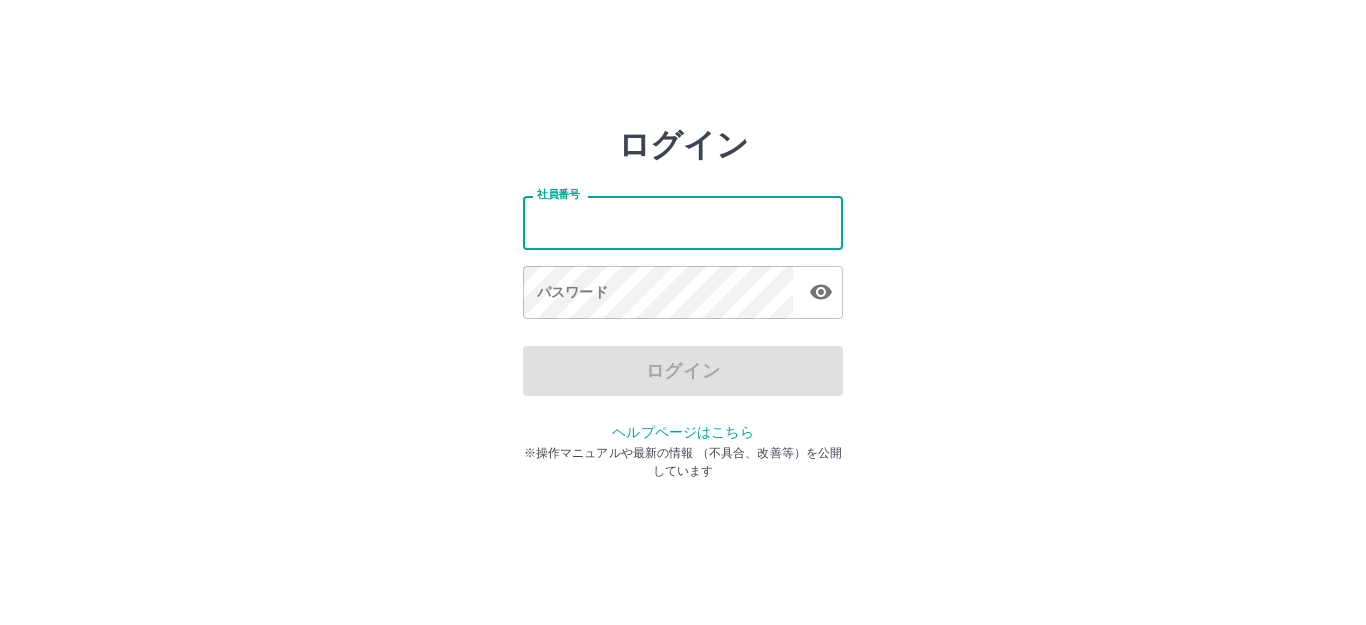 type on "*******" 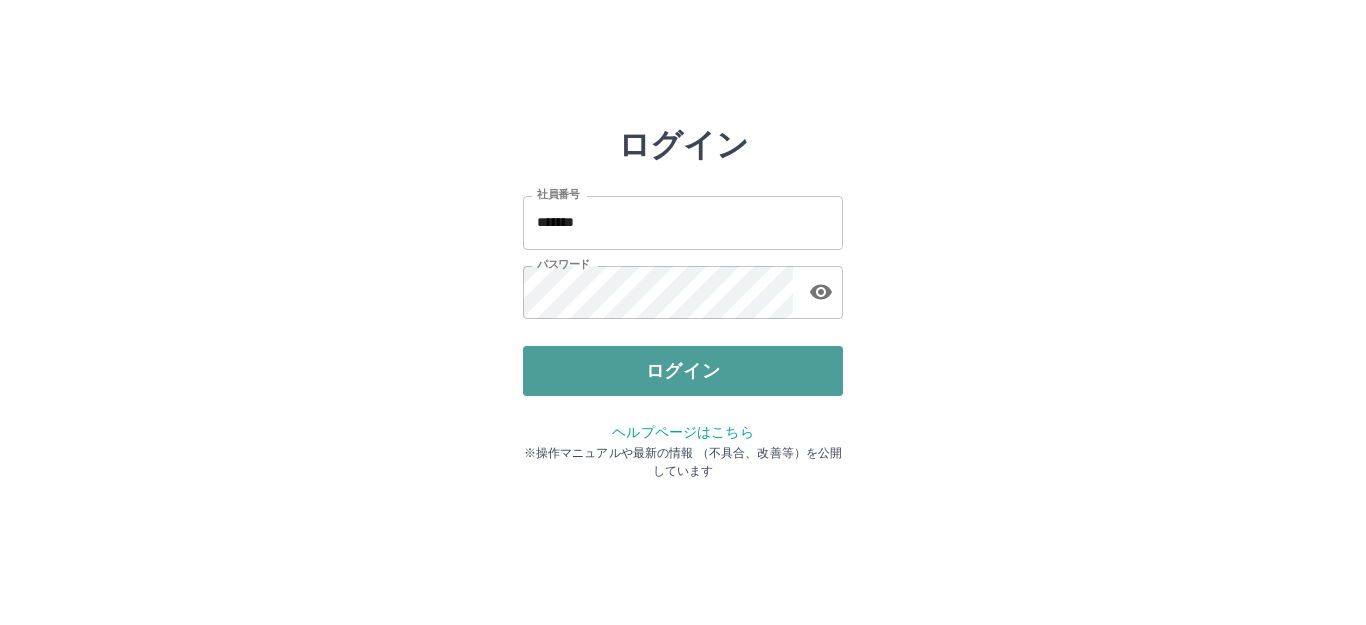 click on "ログイン" at bounding box center [683, 371] 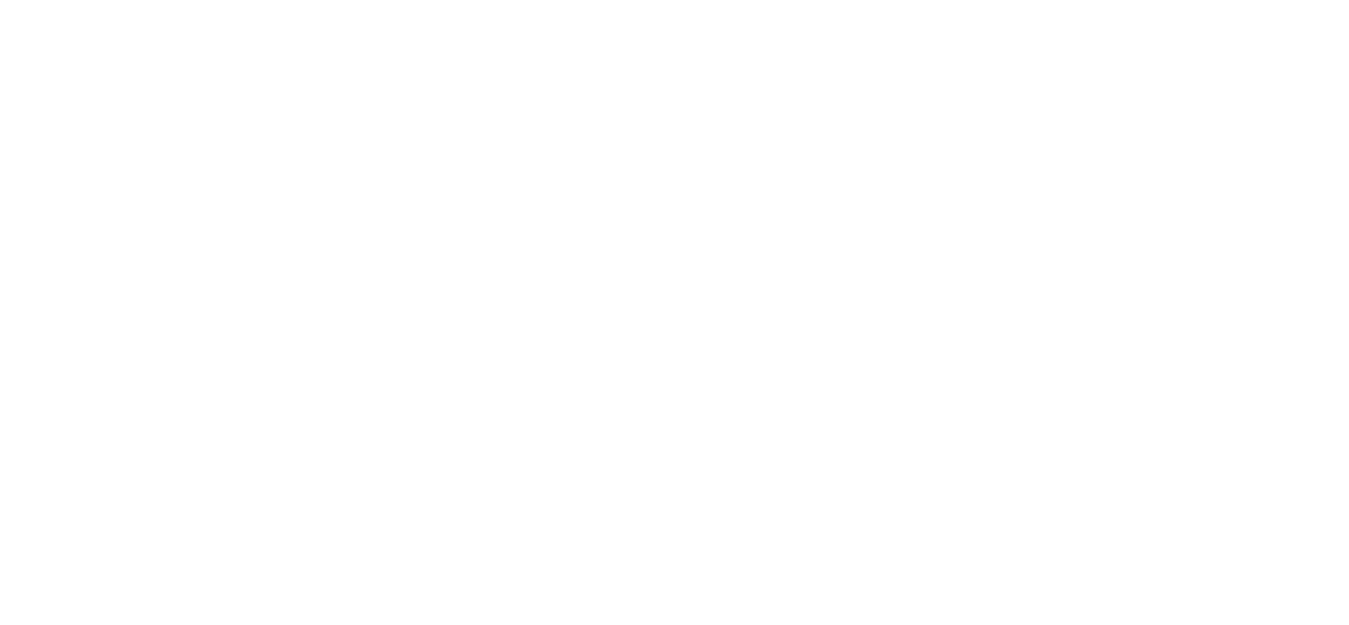 scroll, scrollTop: 0, scrollLeft: 0, axis: both 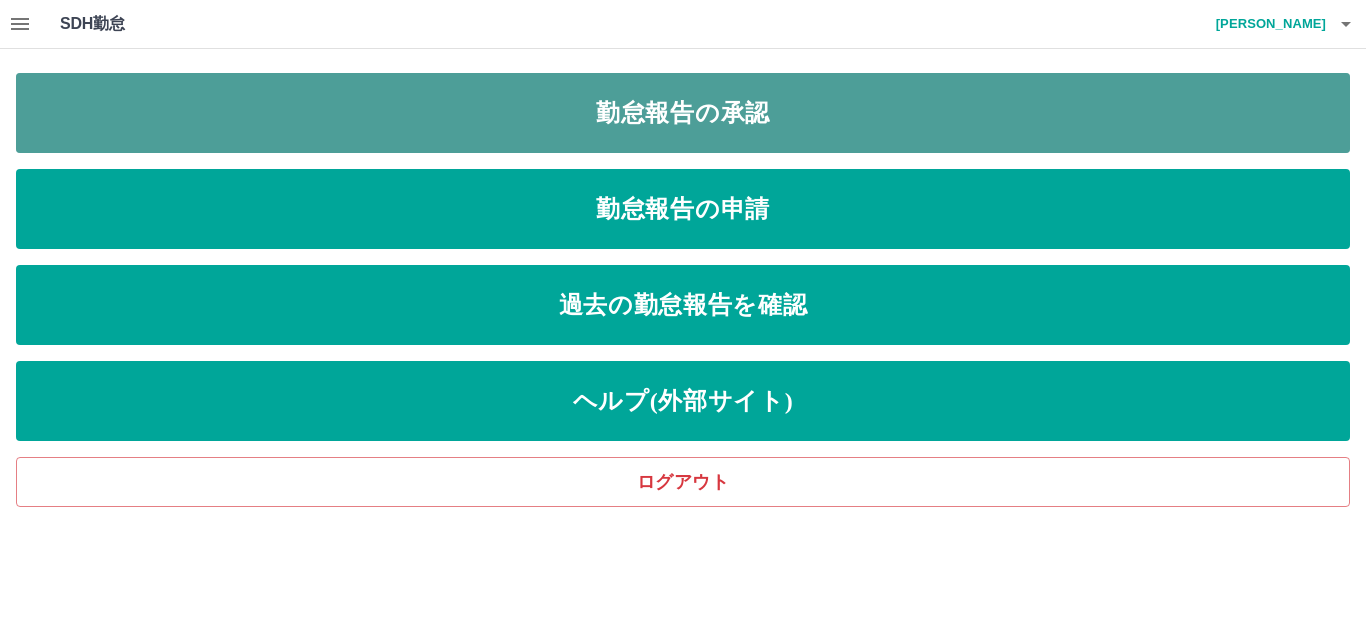 click on "勤怠報告の承認" at bounding box center [683, 113] 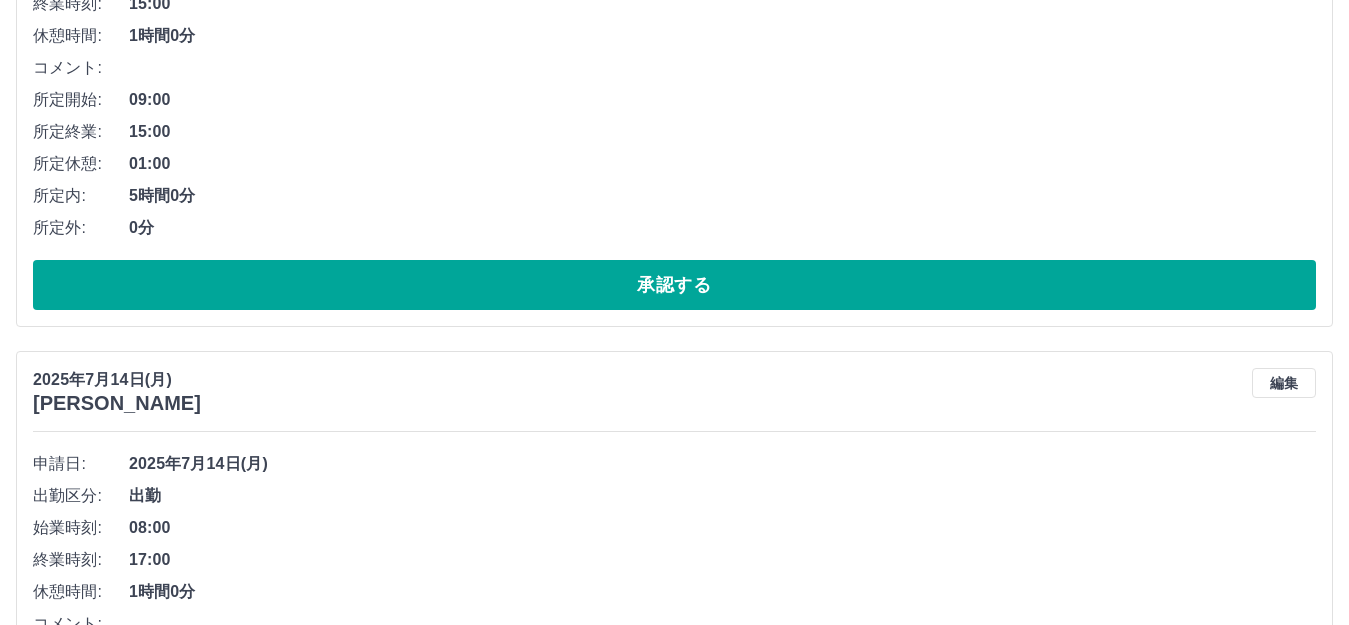 scroll, scrollTop: 500, scrollLeft: 0, axis: vertical 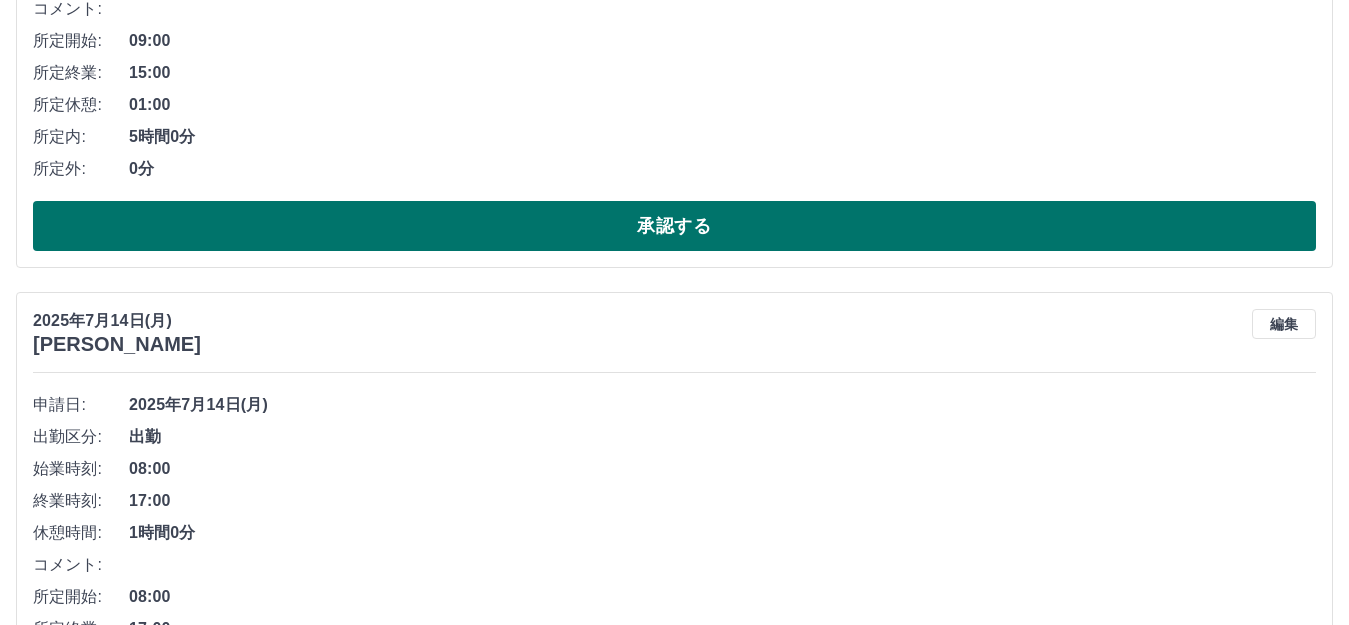 click on "承認する" at bounding box center [674, 226] 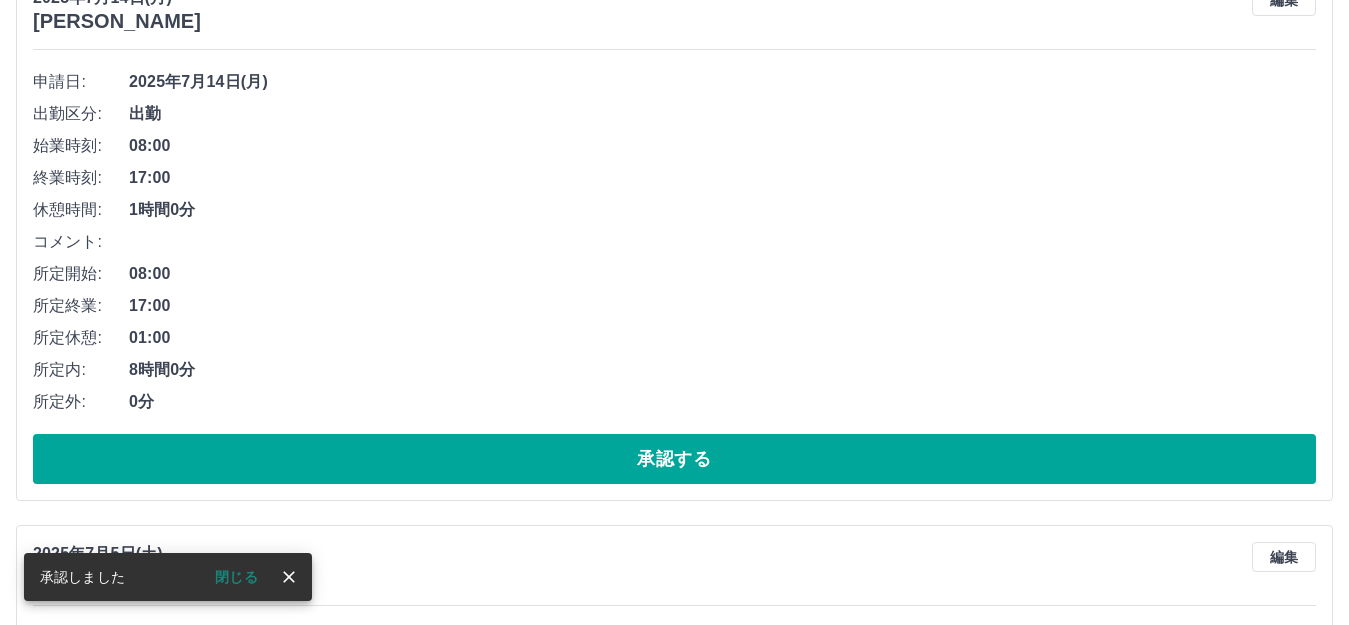 scroll, scrollTop: 300, scrollLeft: 0, axis: vertical 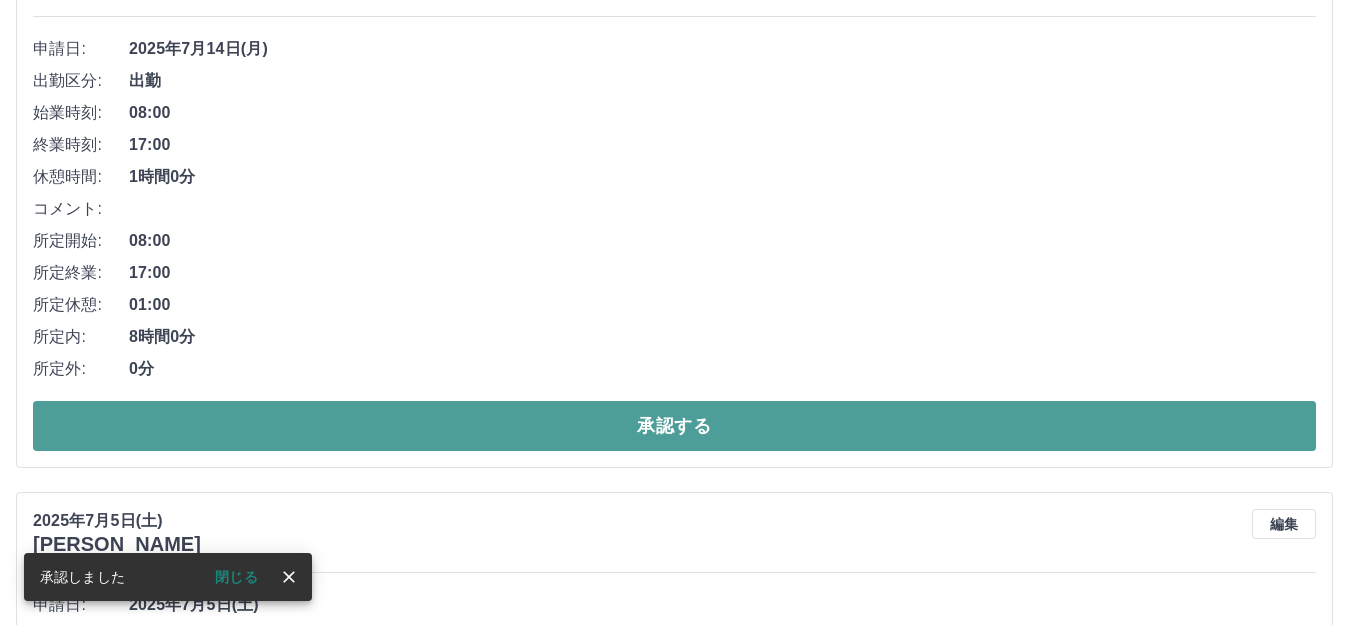 click on "承認する" at bounding box center [674, 426] 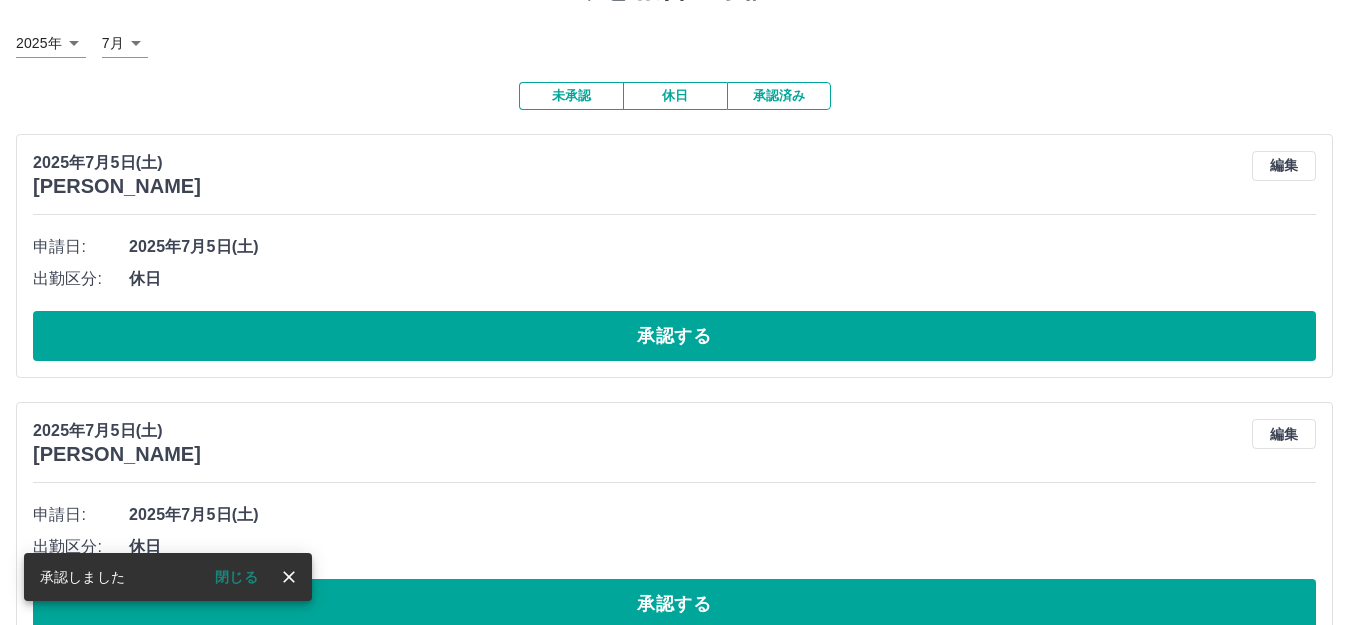 scroll, scrollTop: 100, scrollLeft: 0, axis: vertical 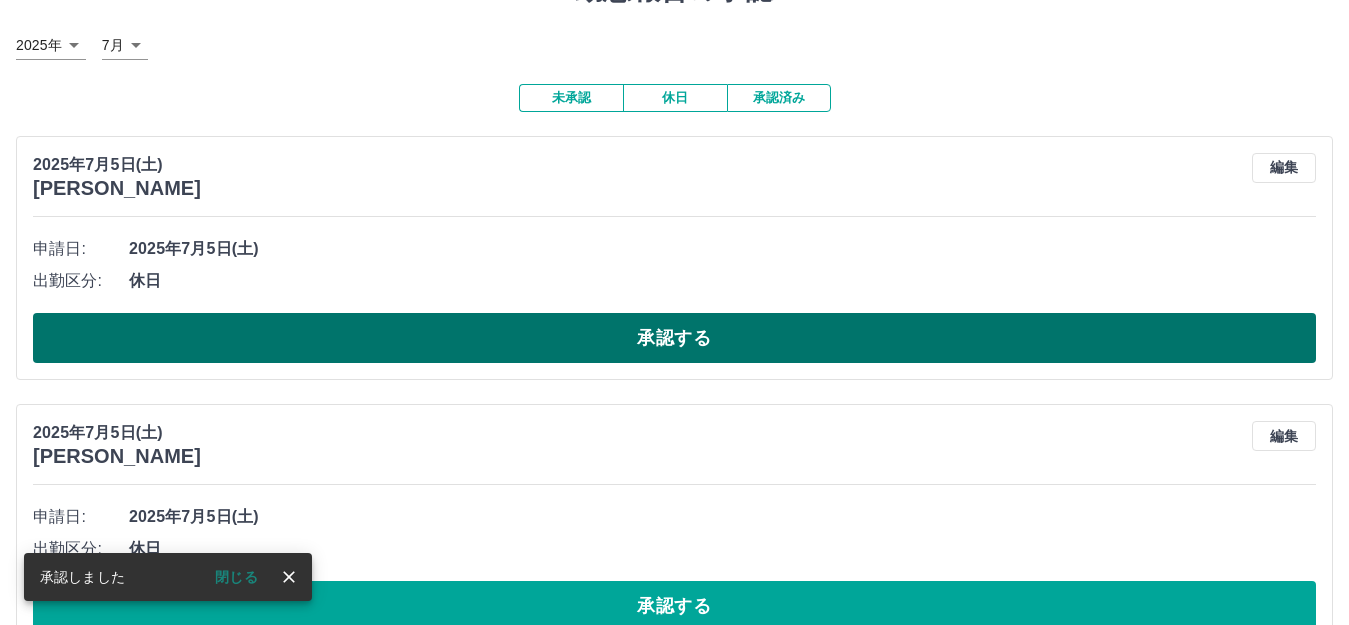 click on "承認する" at bounding box center [674, 338] 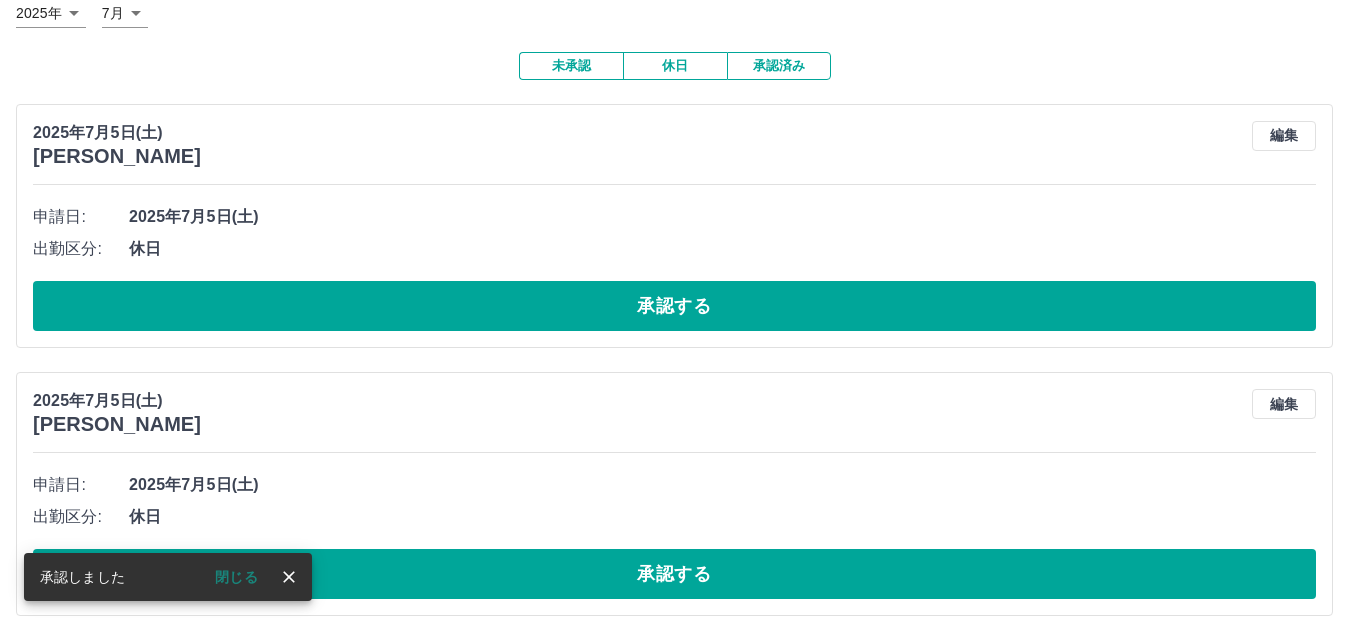scroll, scrollTop: 149, scrollLeft: 0, axis: vertical 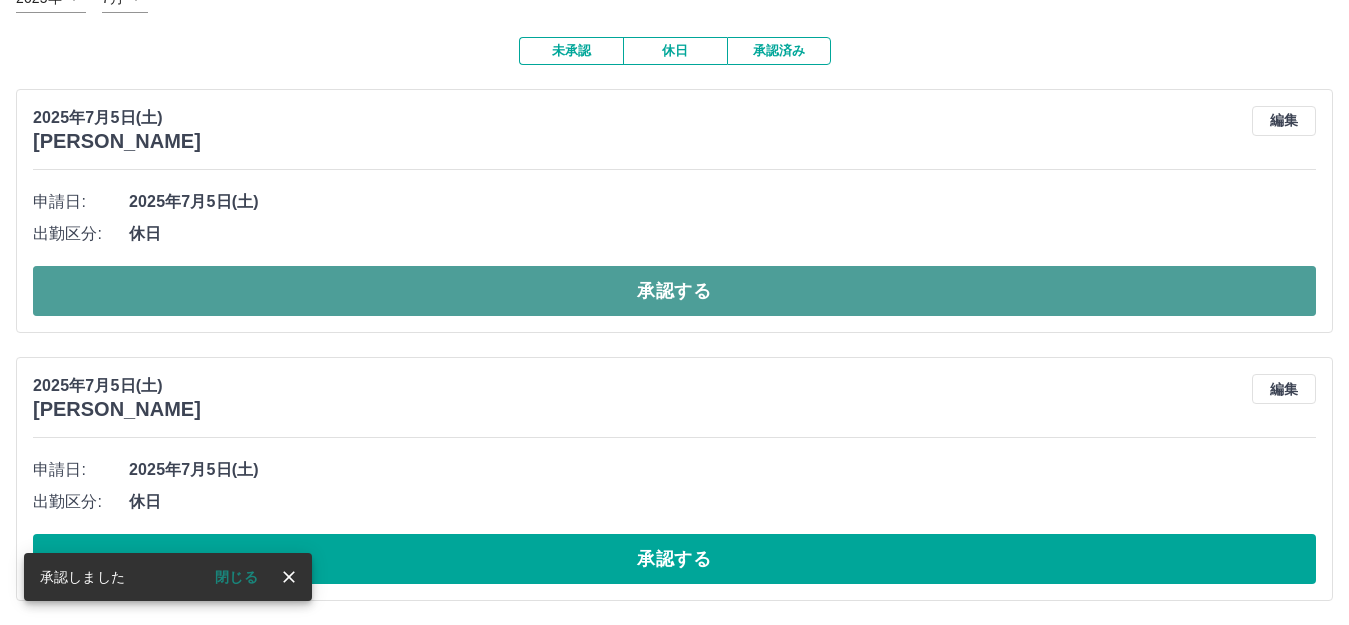 click on "承認する" at bounding box center (674, 291) 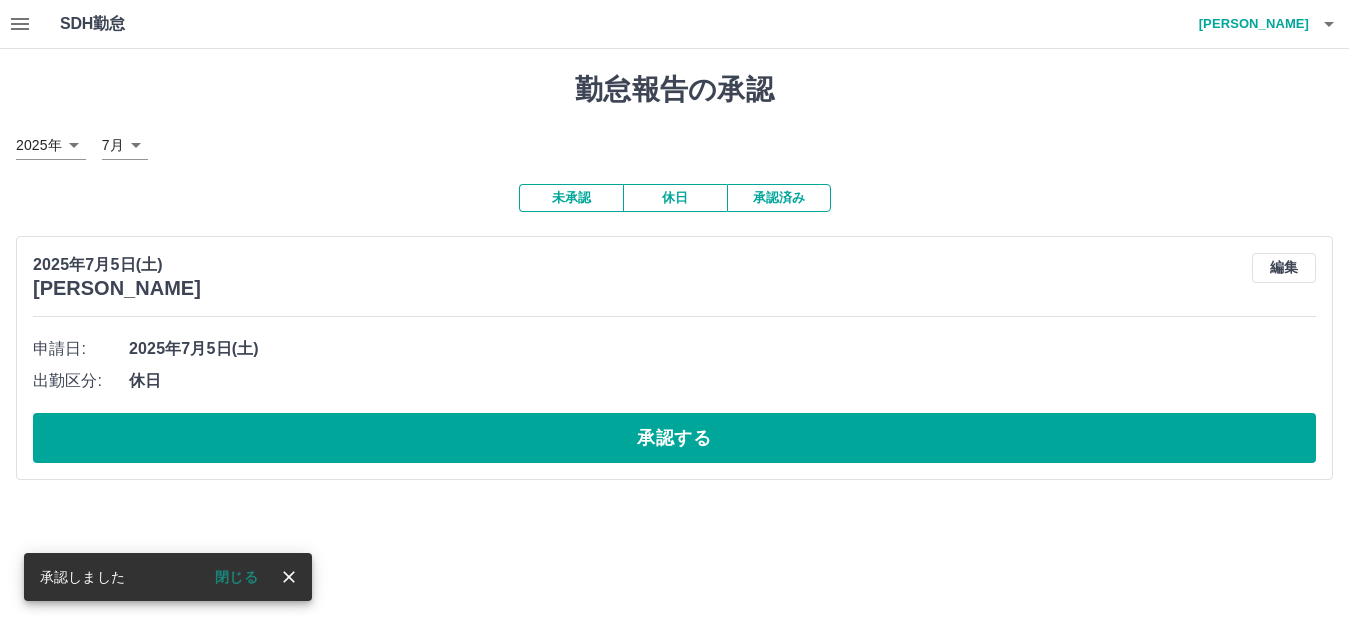 scroll, scrollTop: 0, scrollLeft: 0, axis: both 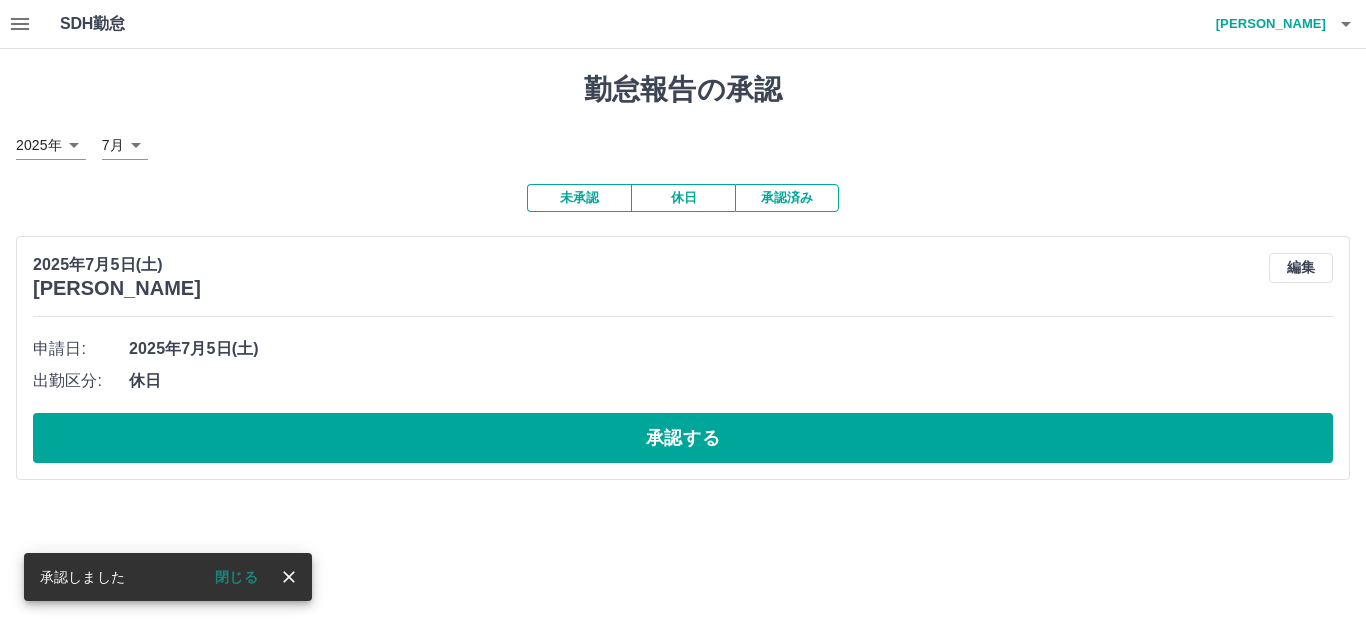 click on "SDH勤怠 [PERSON_NAME] 承認しました 閉じる 勤怠報告の承認 [DATE] **** 7月 * 未承認 休日 承認済み [DATE] [PERSON_NAME] 編集 申請日: [DATE] 出勤区分: 休日 承認する SDH勤怠" at bounding box center [683, 252] 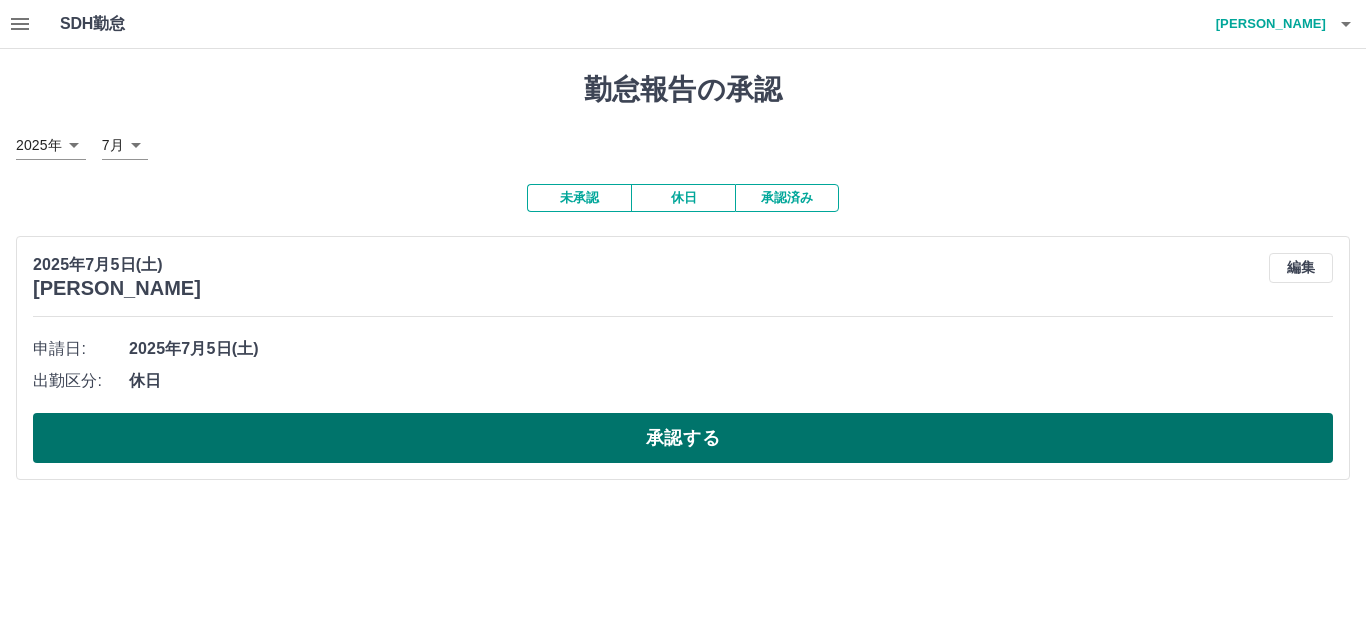 click on "承認する" at bounding box center (683, 438) 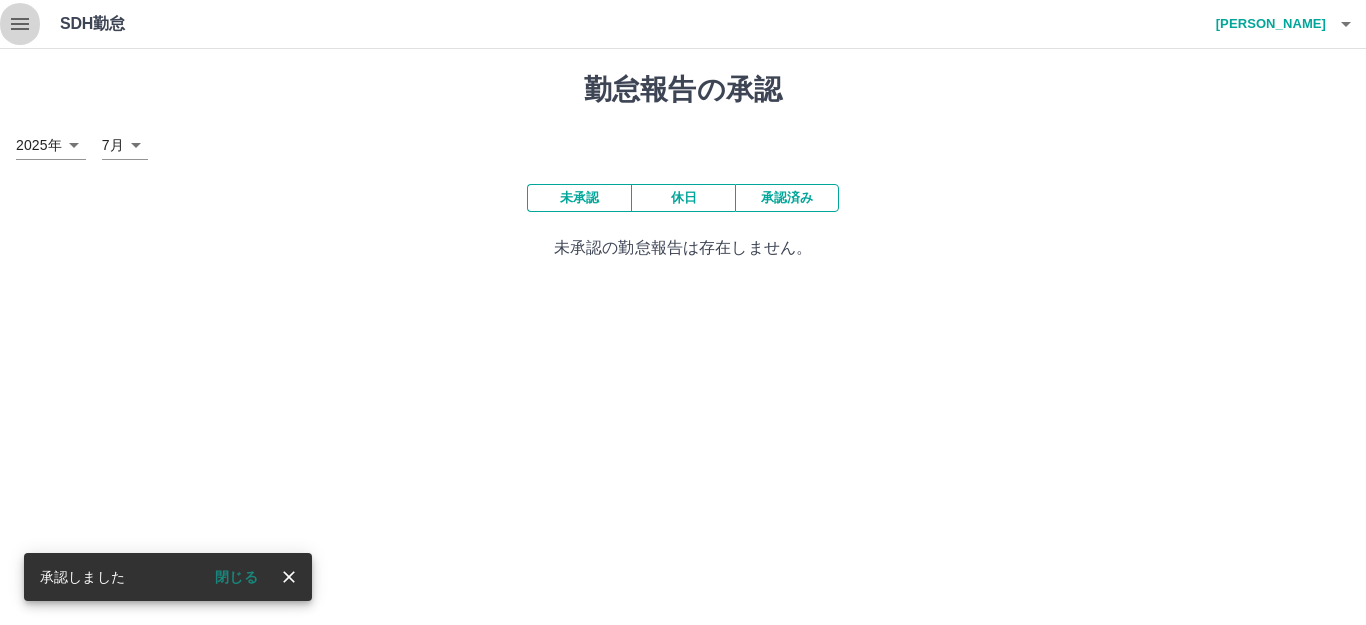 click 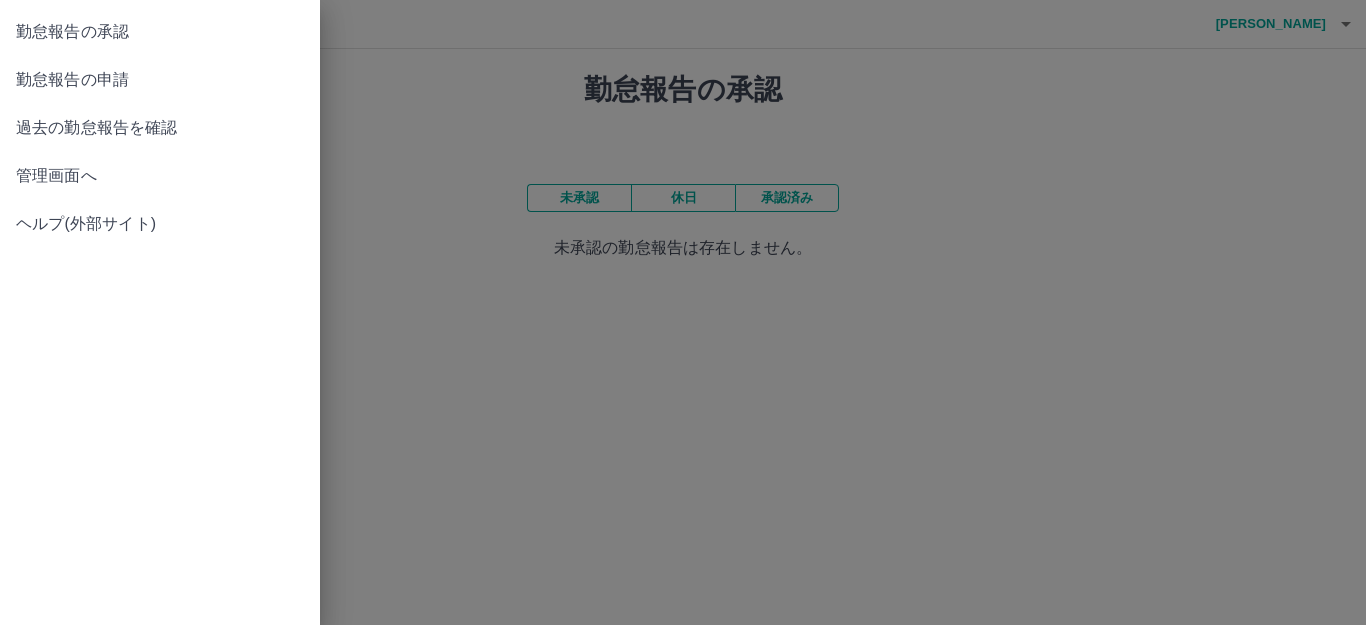 click on "管理画面へ" at bounding box center [160, 176] 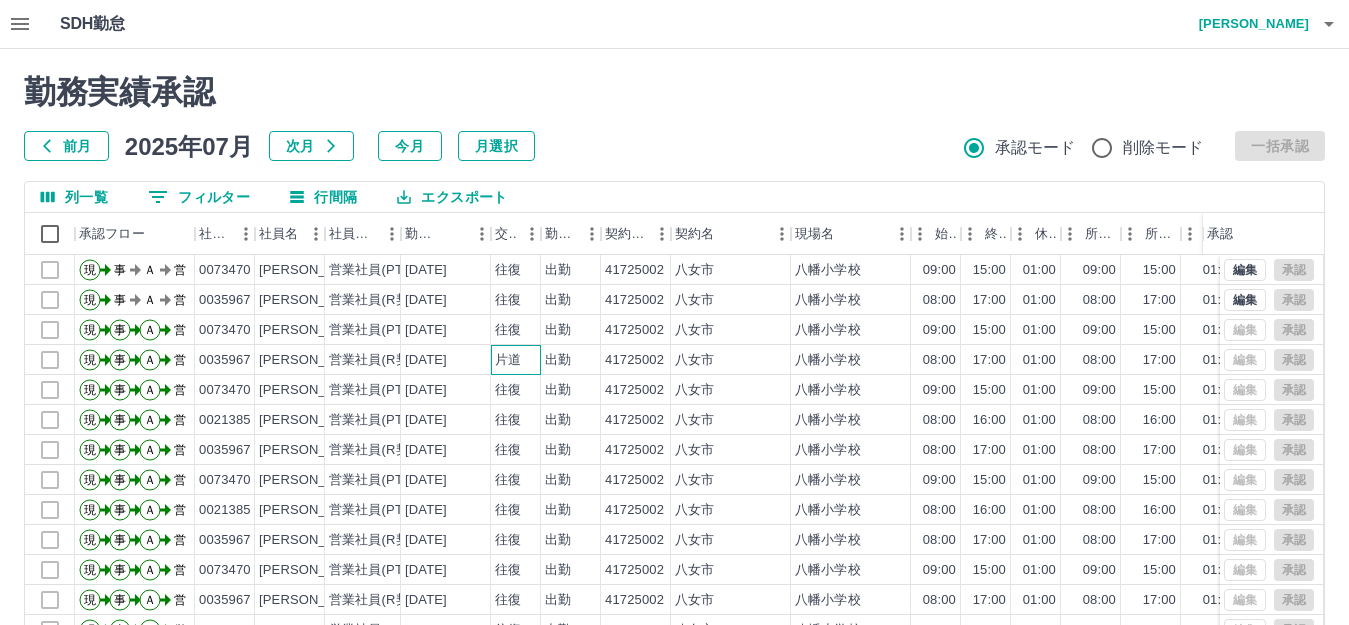 click on "片道" at bounding box center [508, 360] 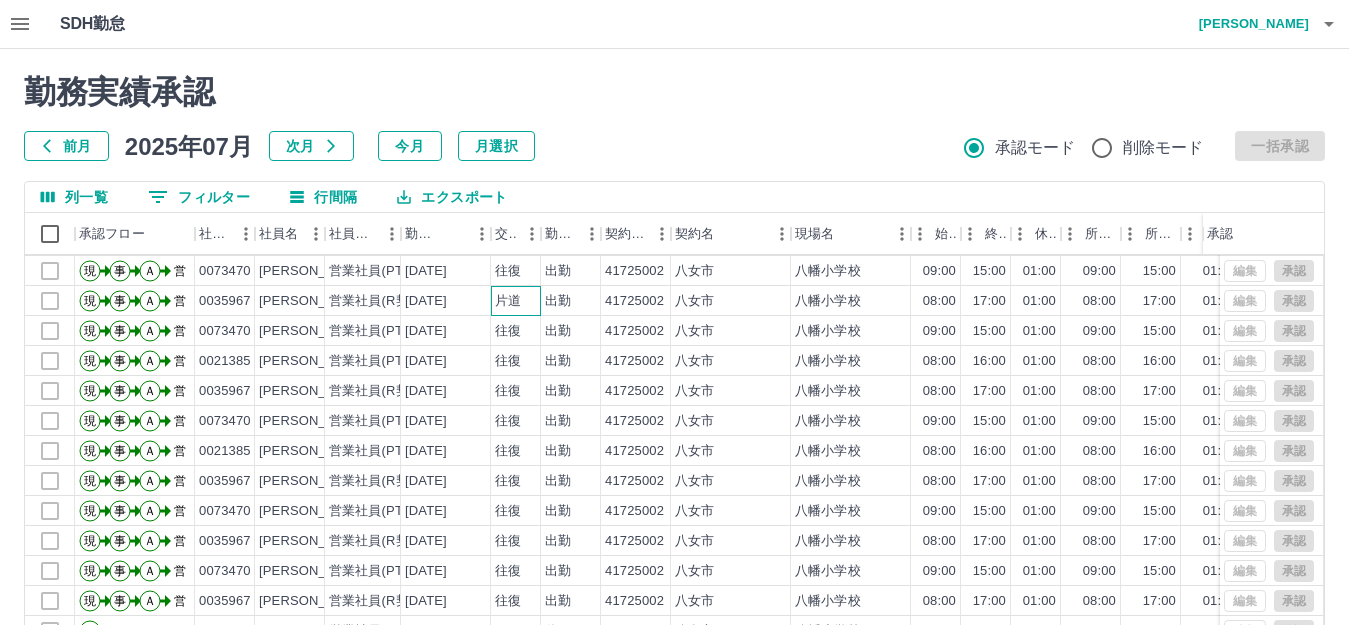 scroll, scrollTop: 104, scrollLeft: 0, axis: vertical 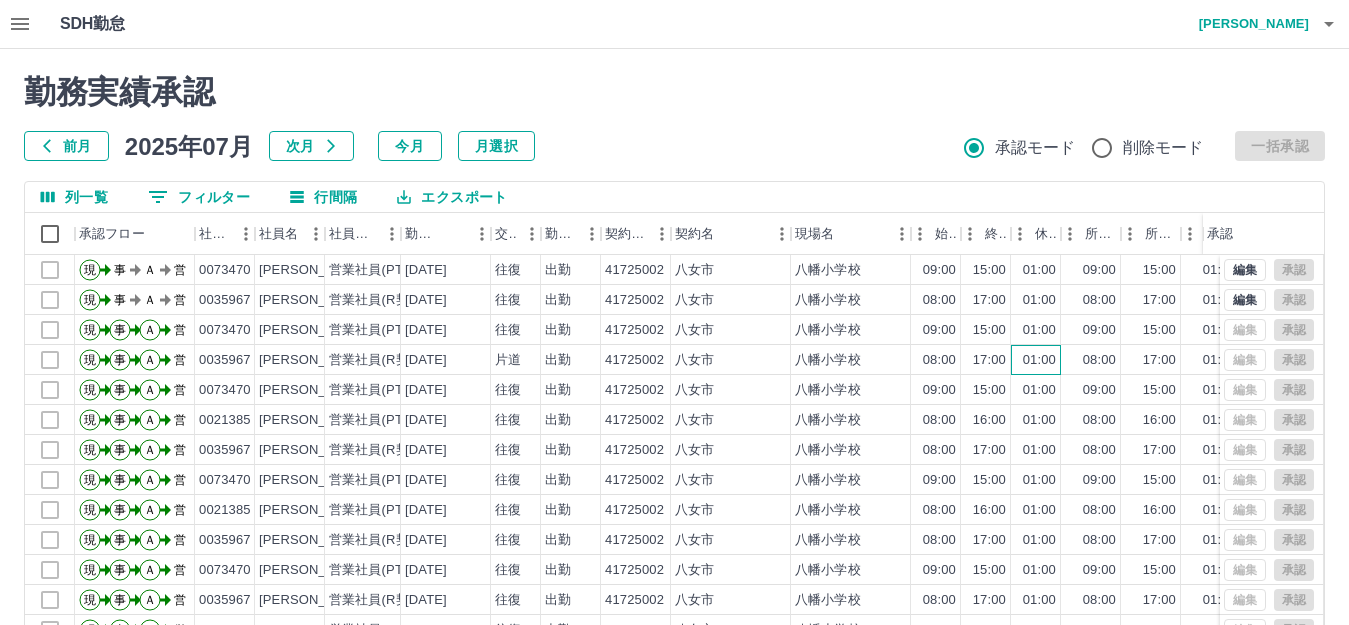 click on "01:00" at bounding box center (1039, 360) 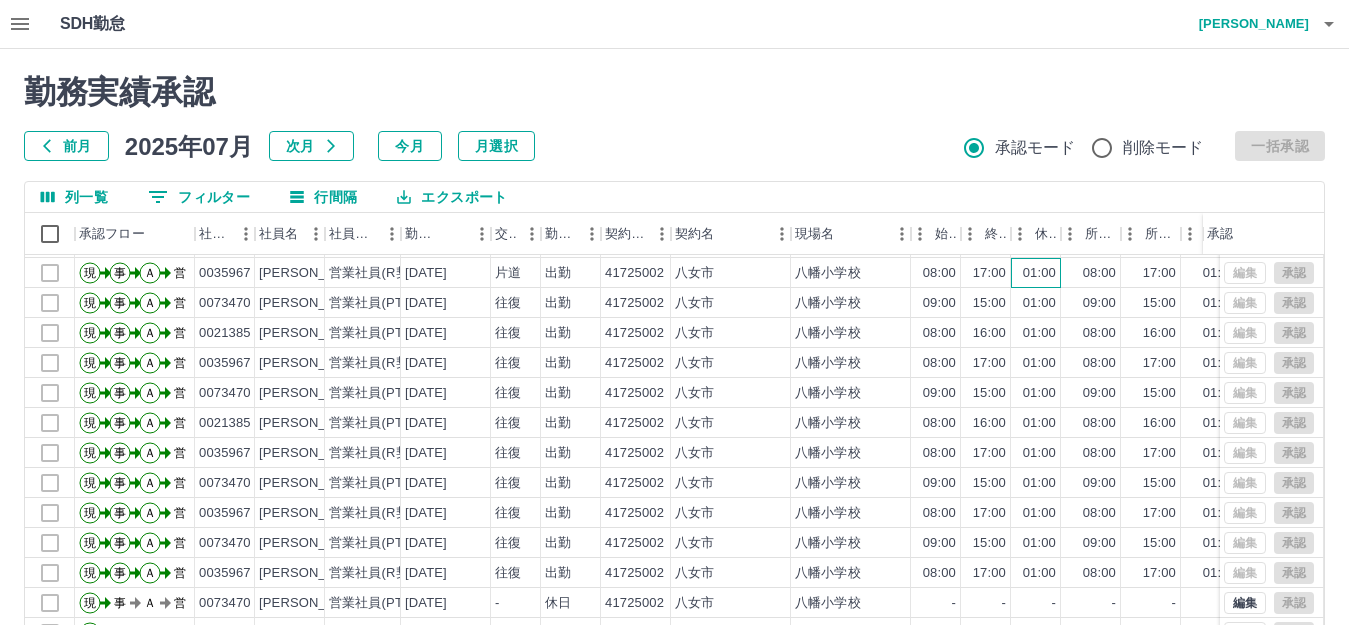 scroll, scrollTop: 104, scrollLeft: 0, axis: vertical 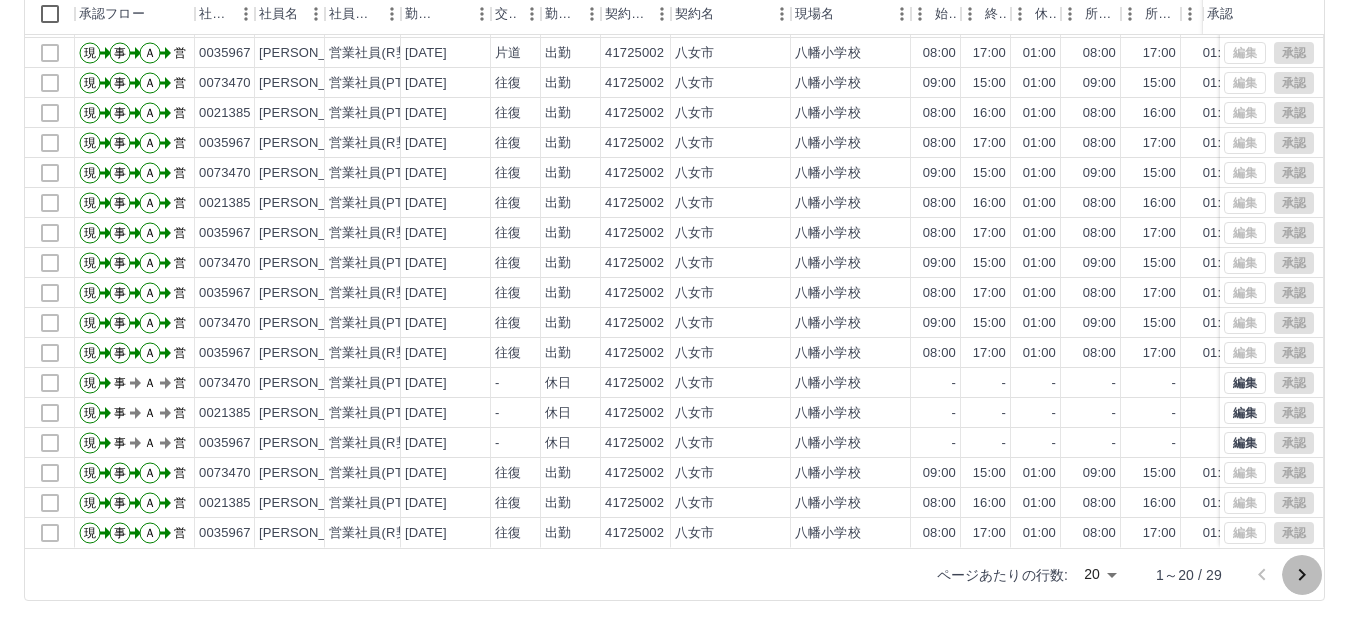 click 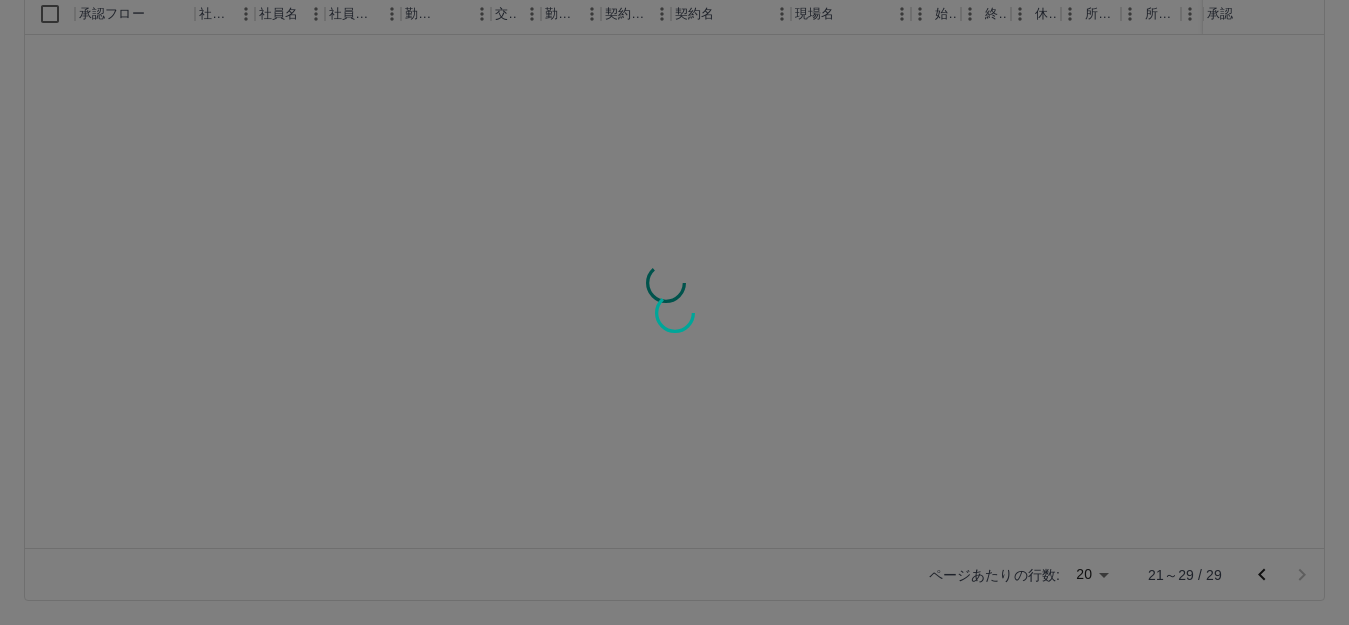 scroll, scrollTop: 0, scrollLeft: 0, axis: both 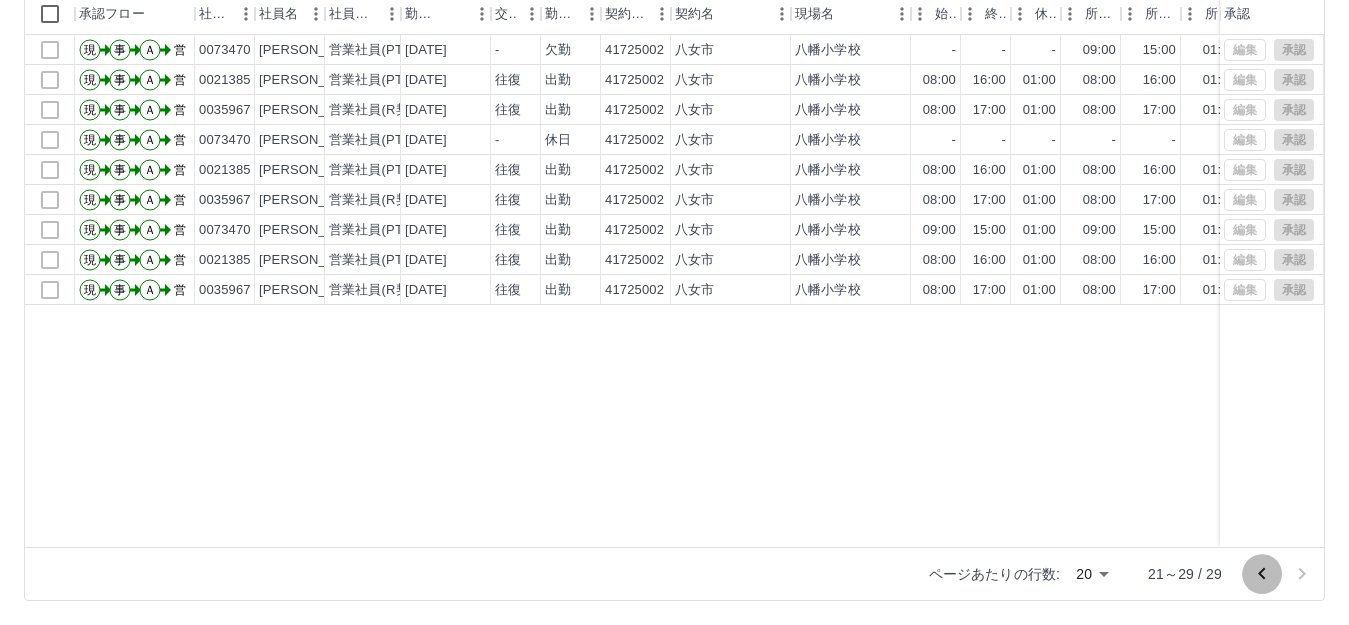 click 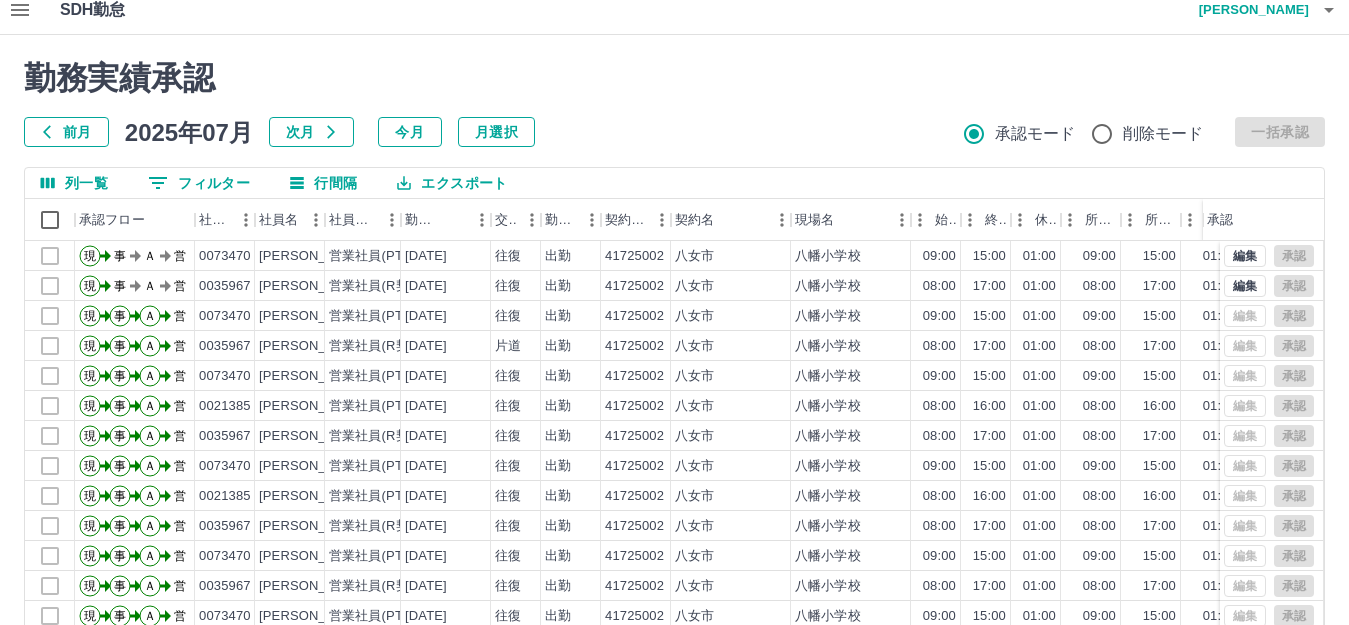 scroll, scrollTop: 0, scrollLeft: 0, axis: both 